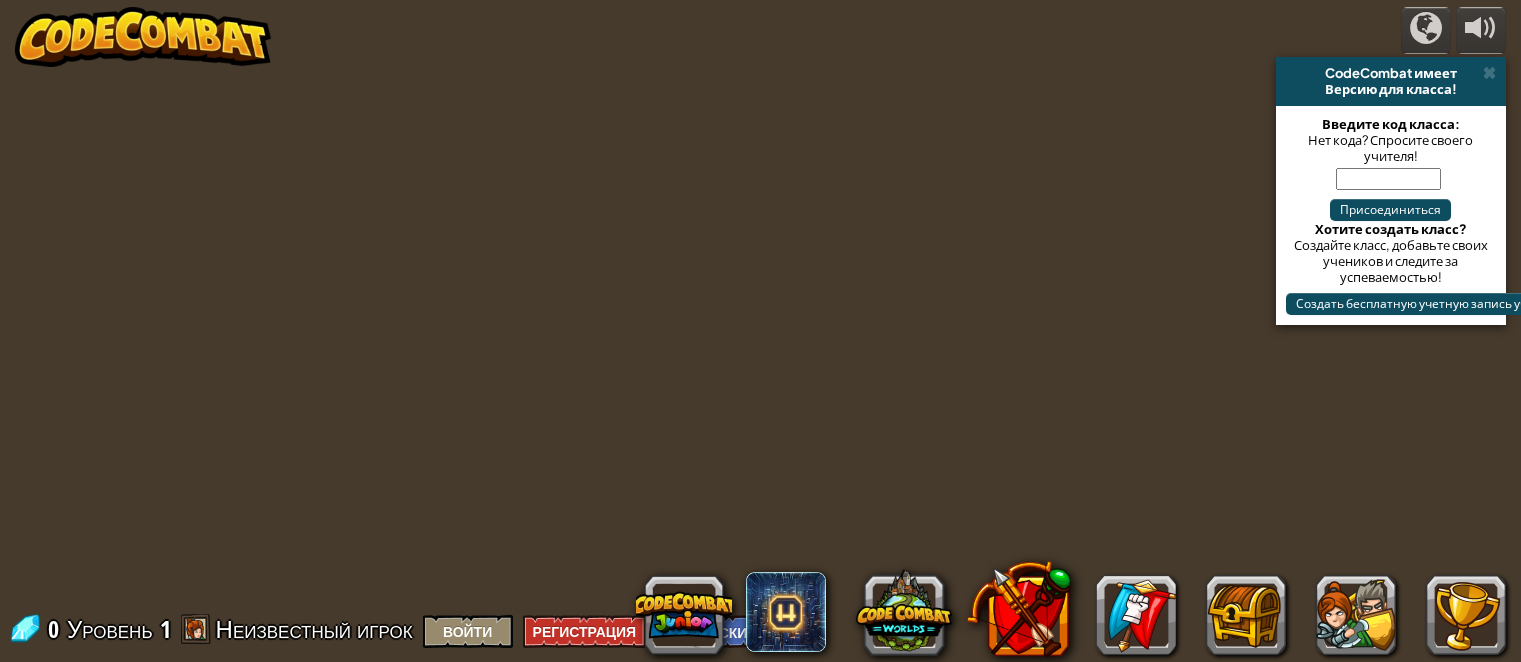 select on "ru" 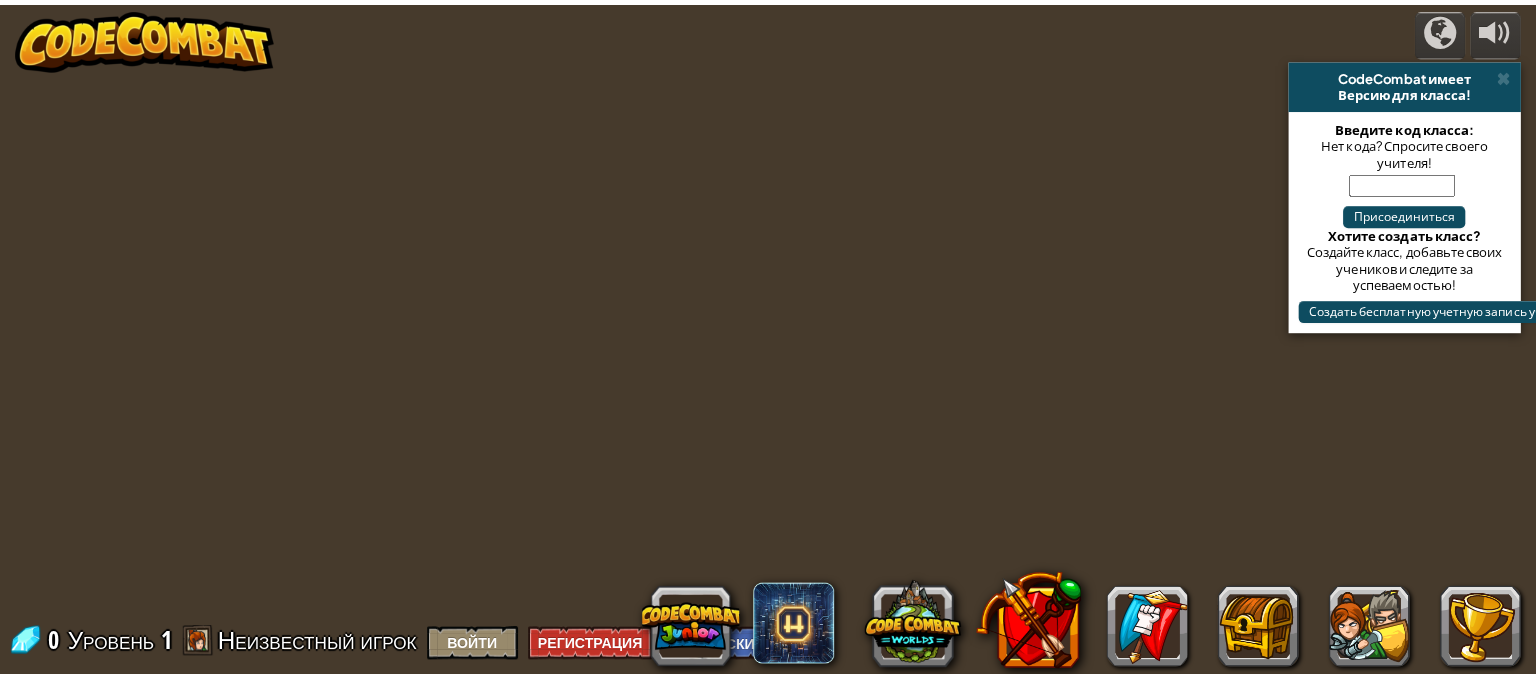 scroll, scrollTop: 0, scrollLeft: 0, axis: both 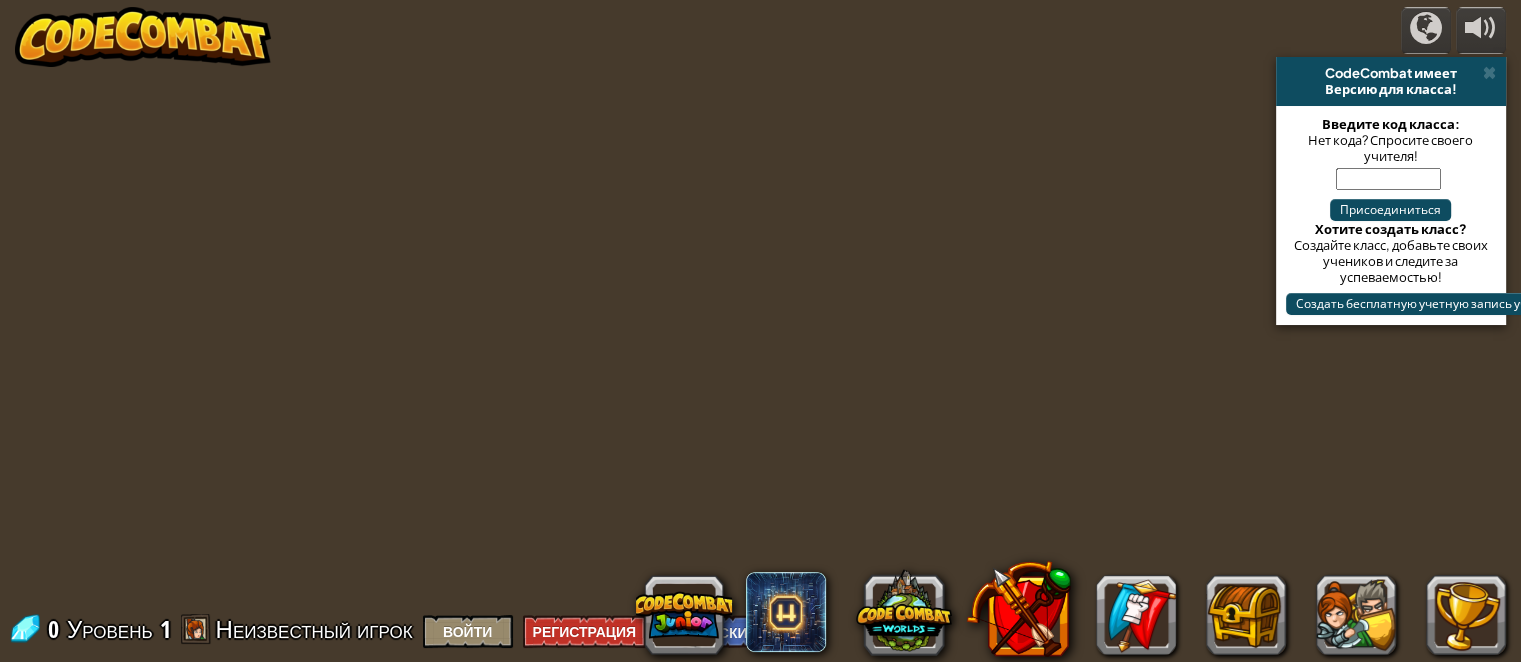 select on "ru" 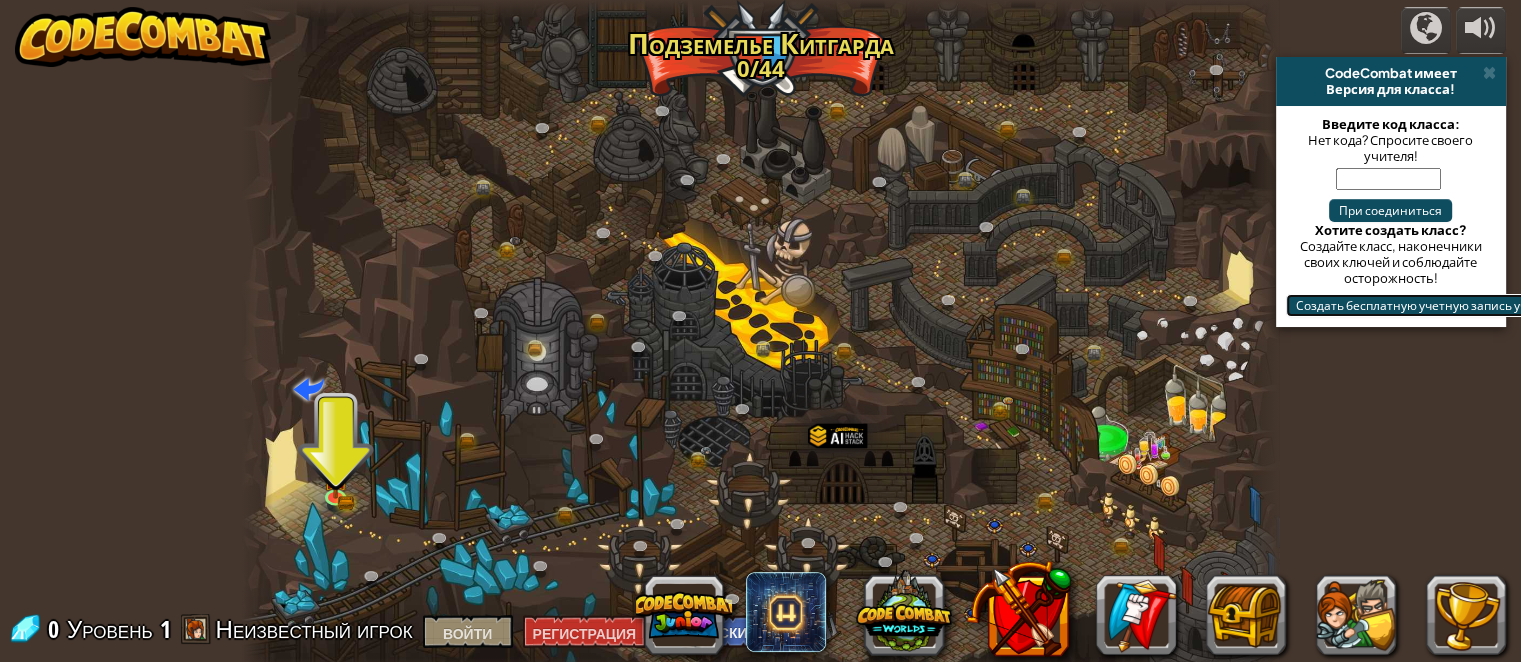 click on "Создать бесплатную учетную запись учителя" at bounding box center (1429, 305) 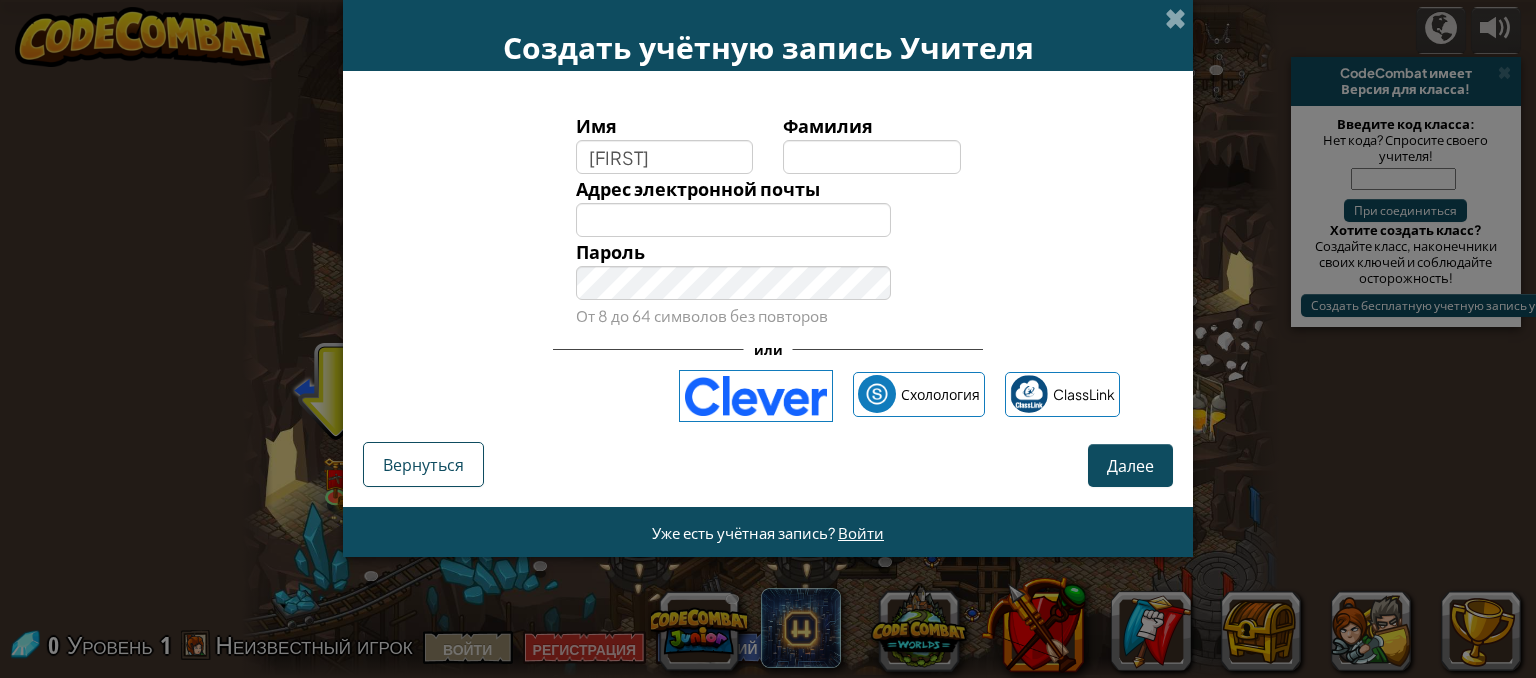 type on "[FIRST]" 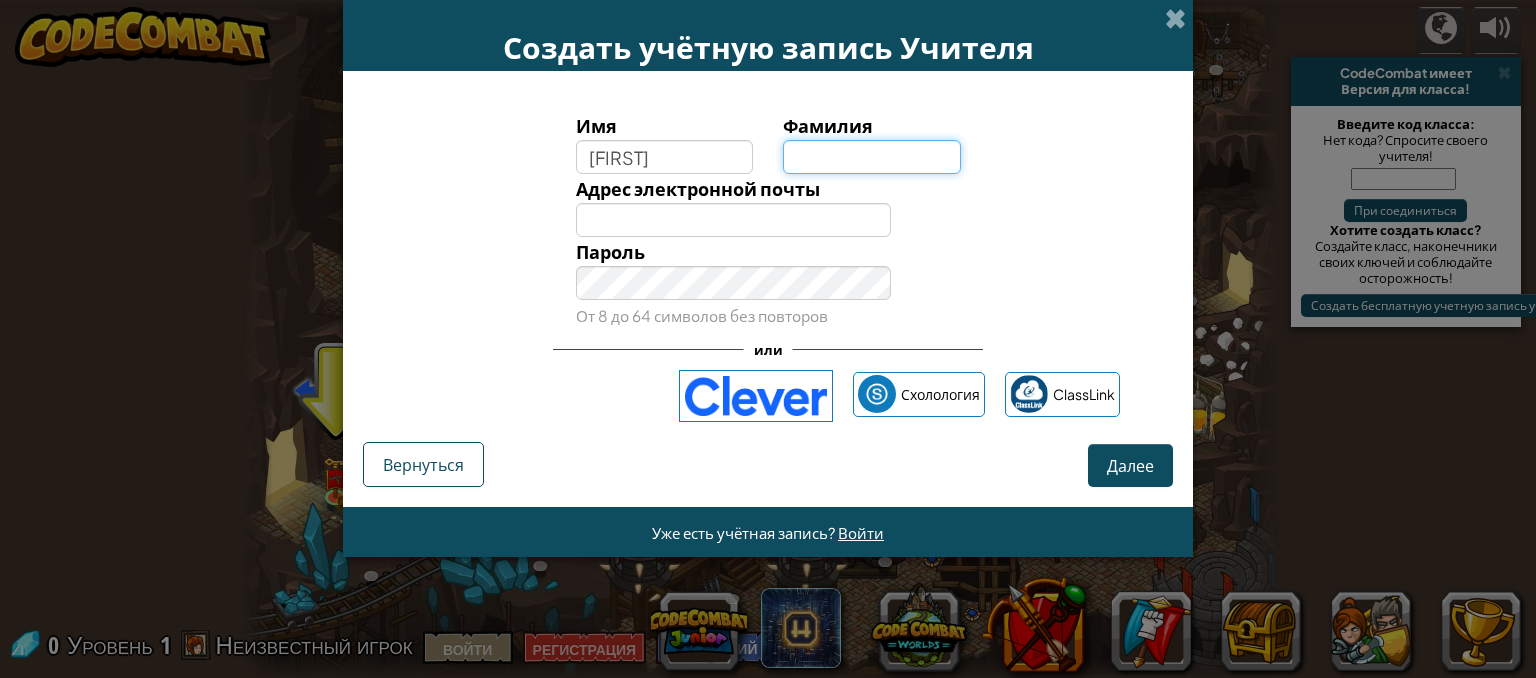 click on "Фамилия" at bounding box center (872, 157) 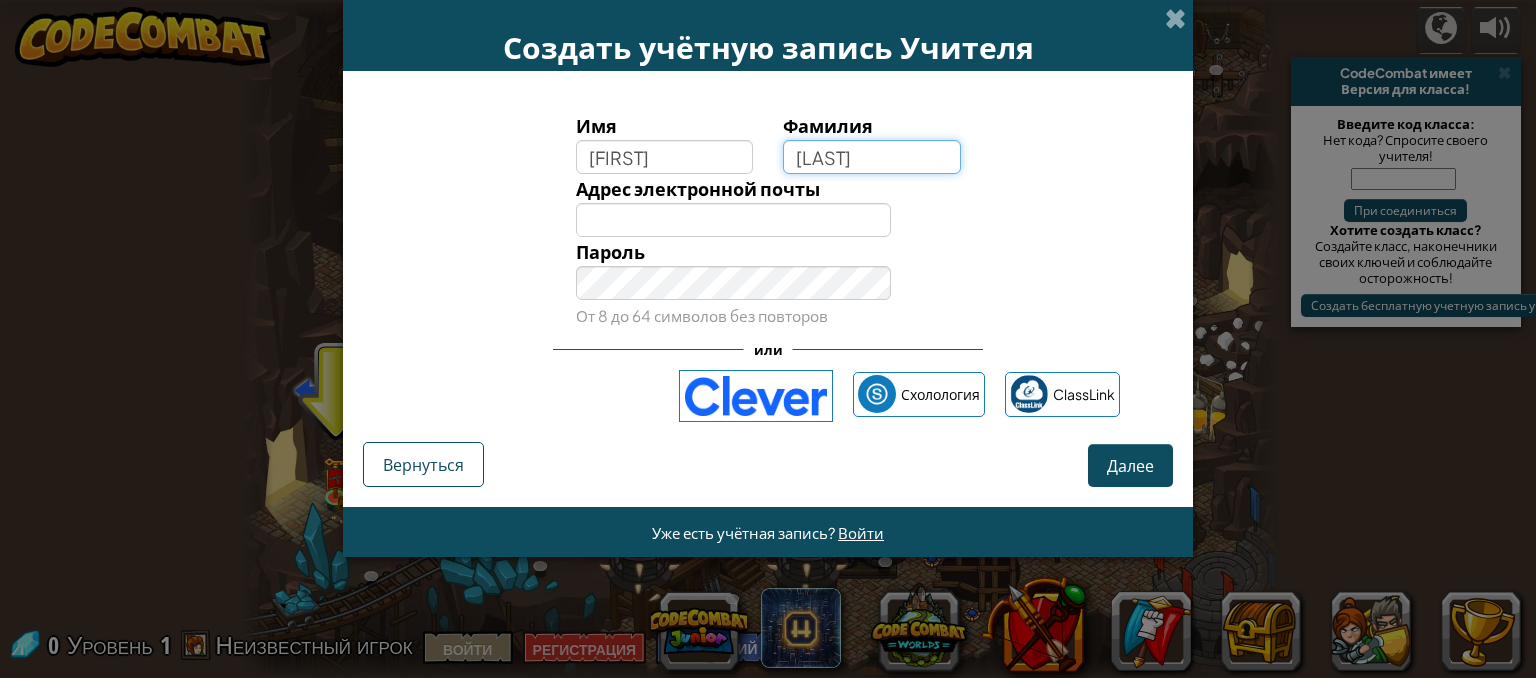 type on "[LAST]" 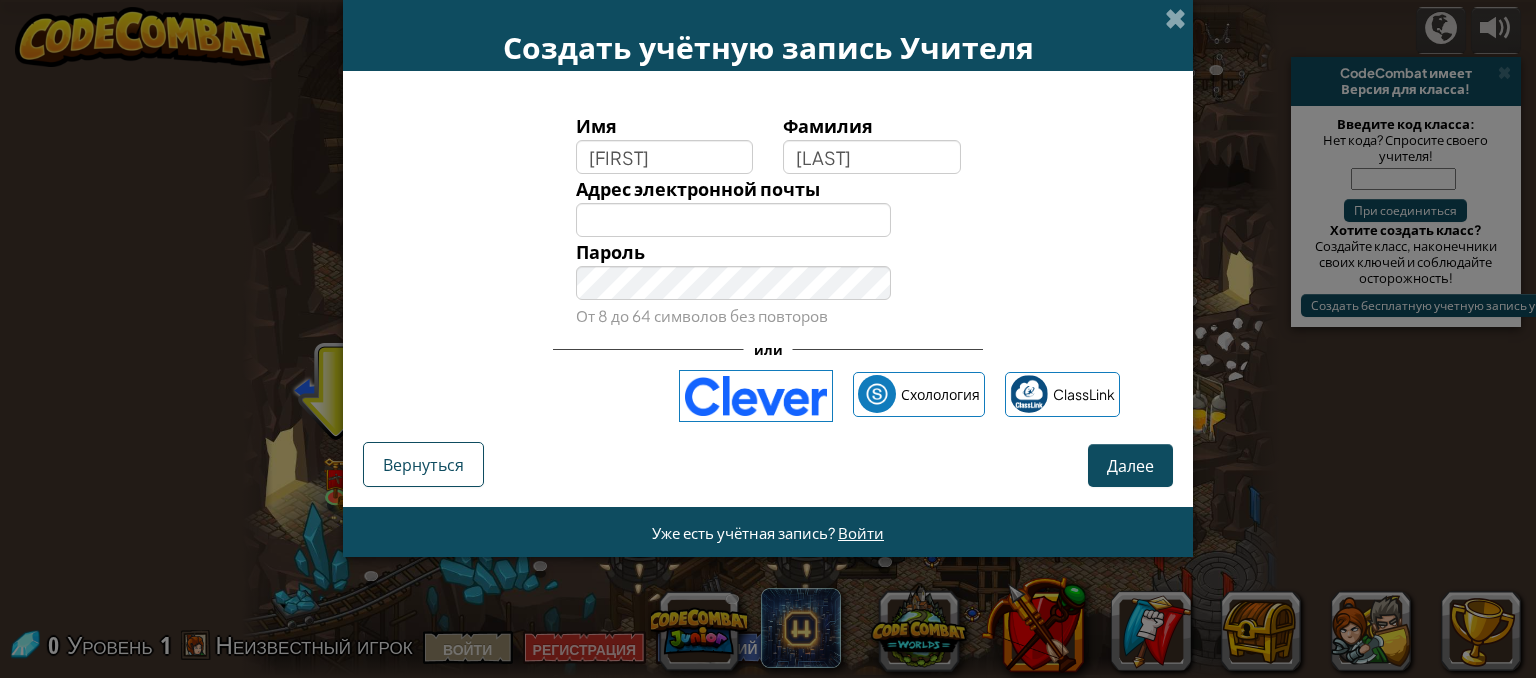 click on "Адрес электронной почты" at bounding box center (698, 188) 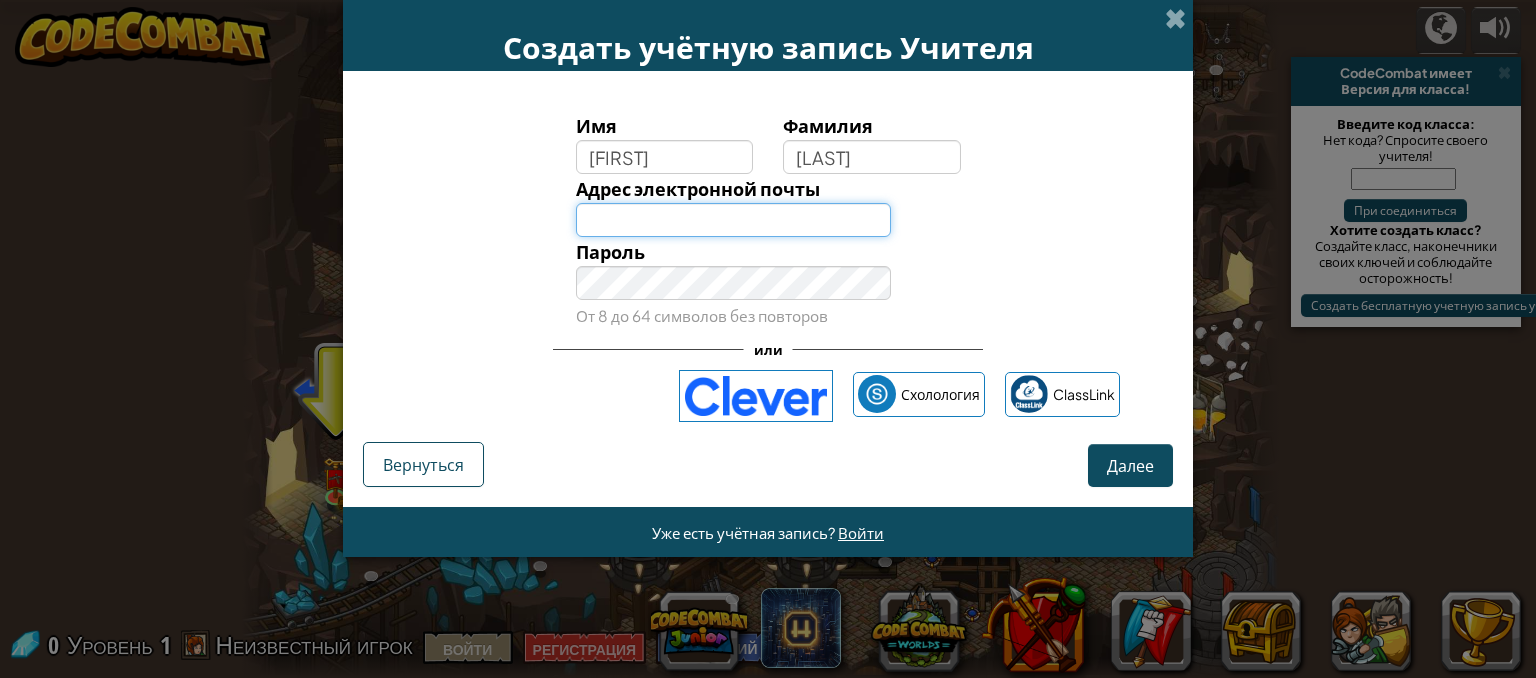 click on "Адрес электронной почты" at bounding box center (734, 220) 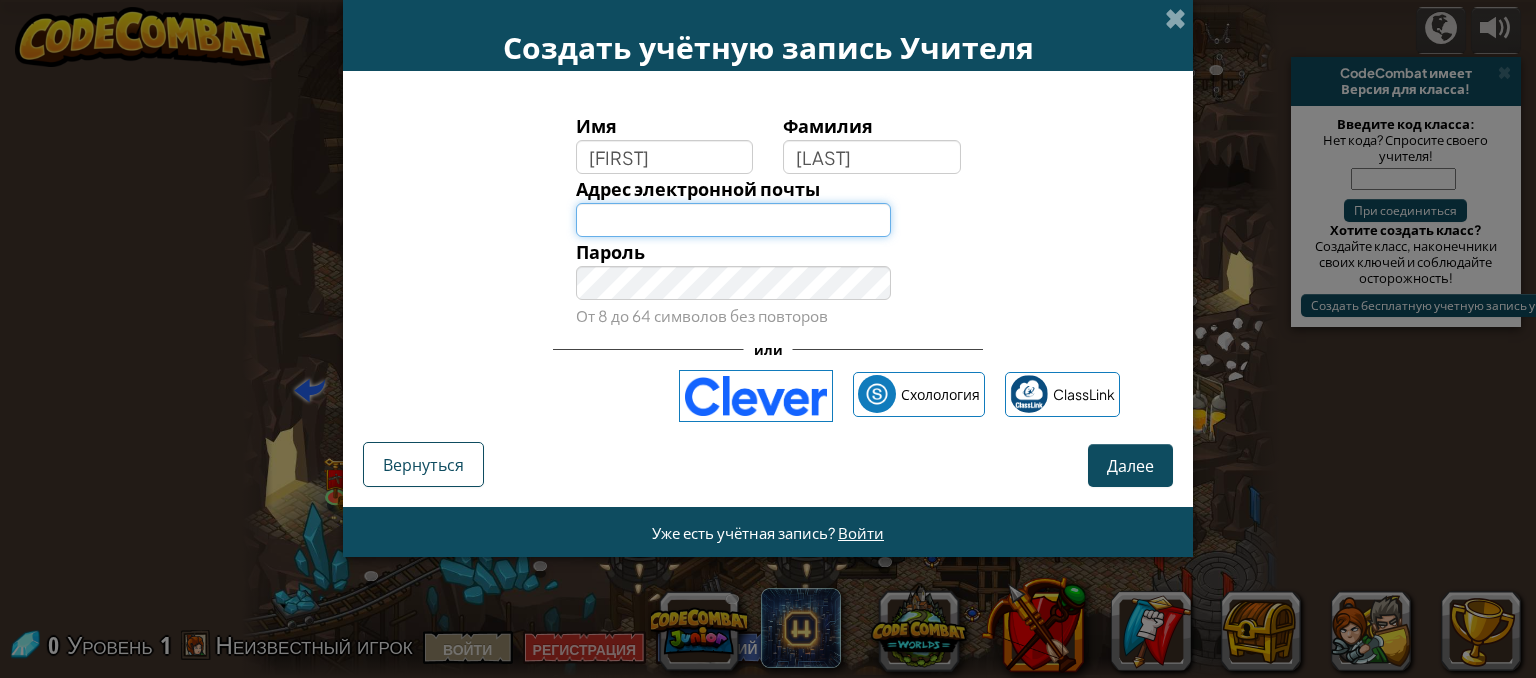 click on "Адрес электронной почты" at bounding box center (734, 220) 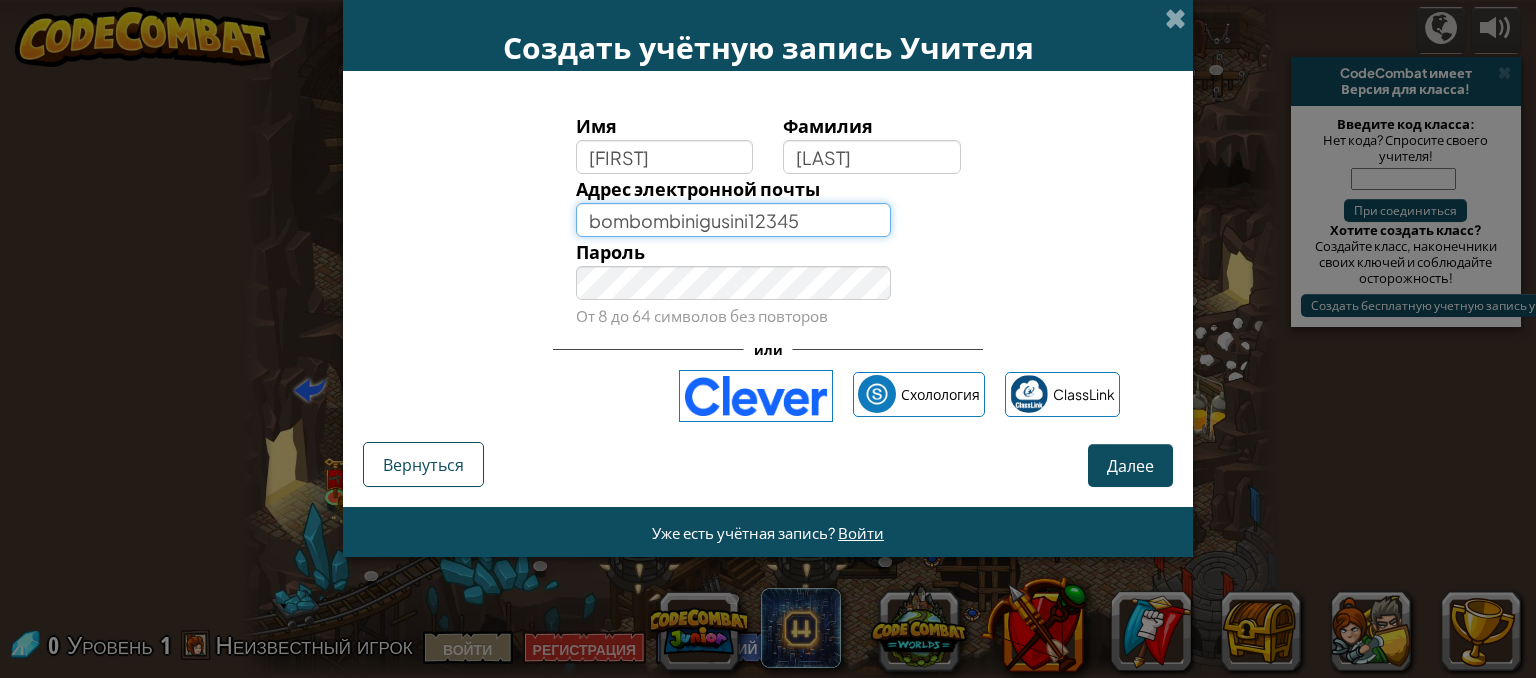 paste on "[SYMBOL]" 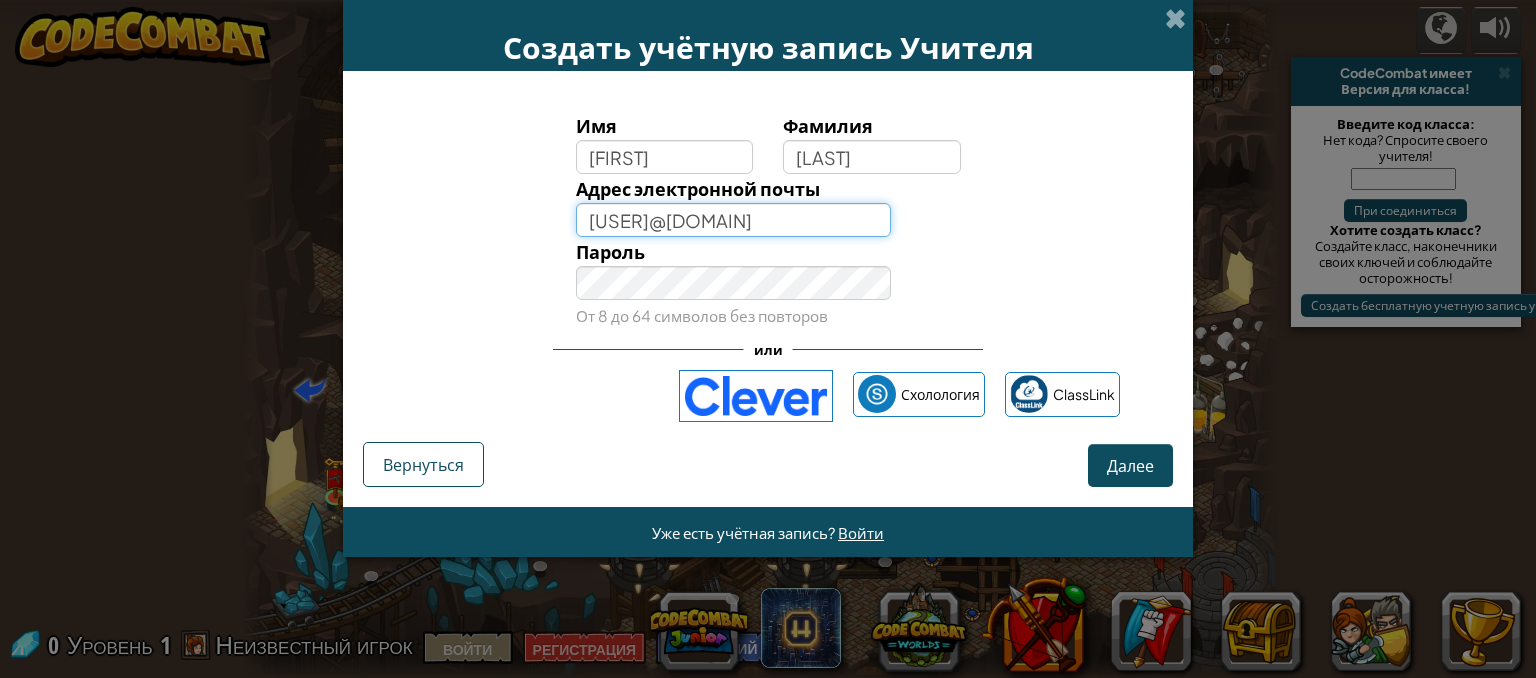 scroll, scrollTop: 0, scrollLeft: 28, axis: horizontal 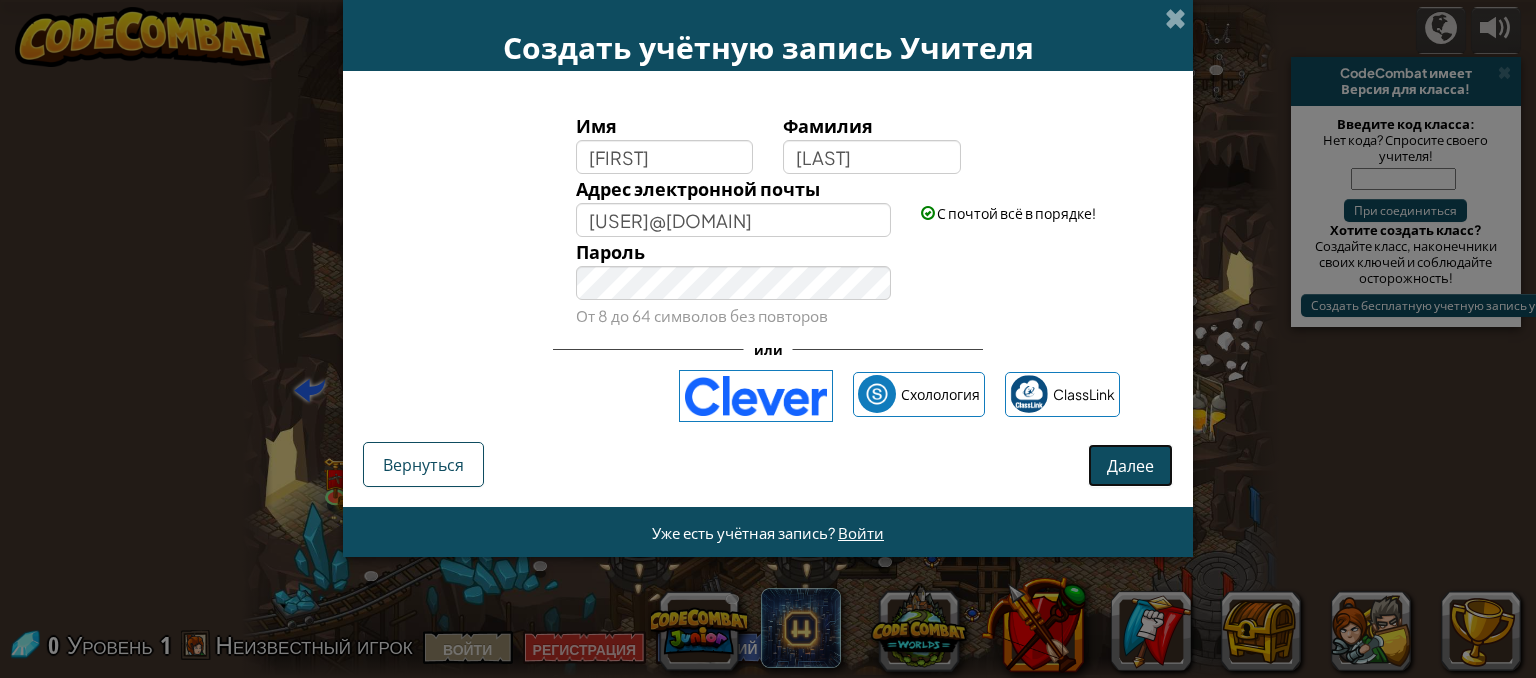 click on "Далее" at bounding box center (1130, 465) 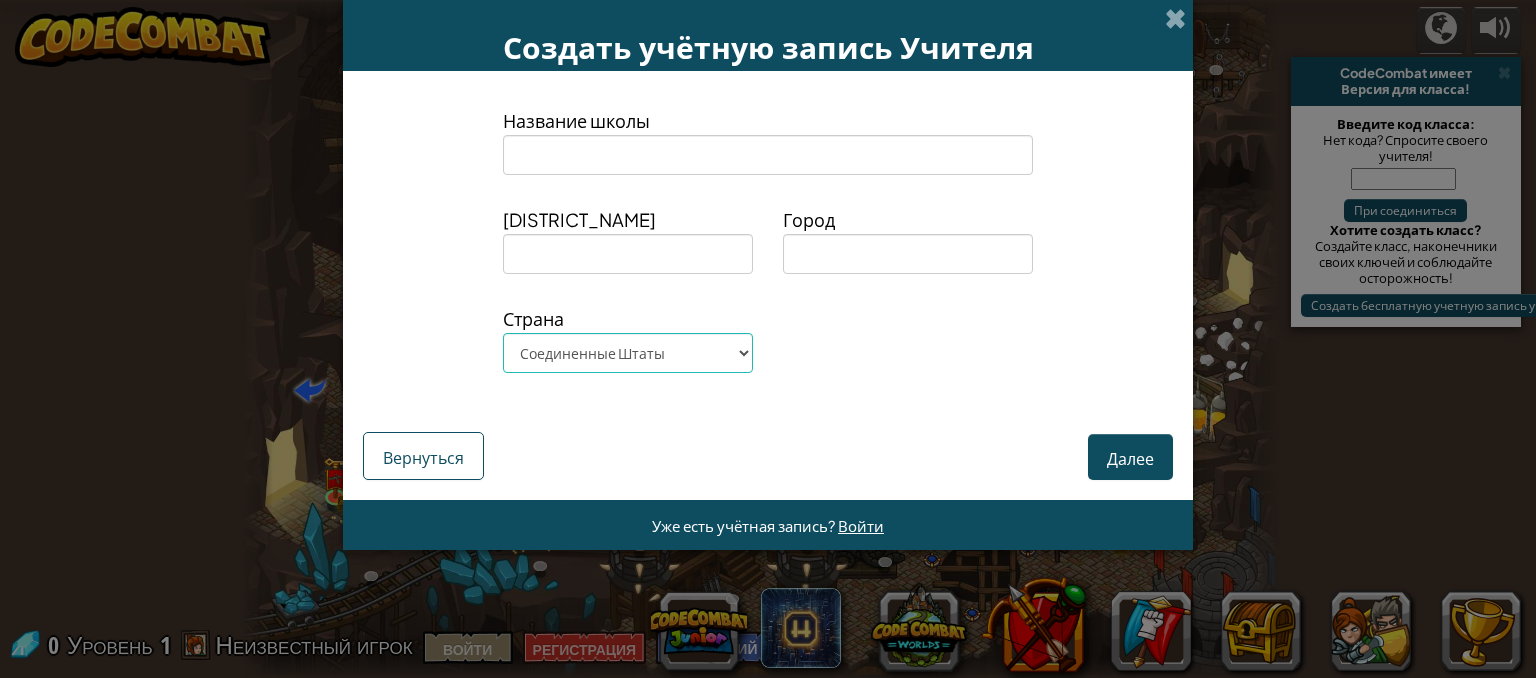 click on "Создать учётную запись Учителя Название школы Название Округа Город Страна Афганистан Аландские острова Албания Алжир Американское Самоа Андорра Ангола Ангилья Антарктида Антигуа и Барбуда Аргентина Армения Аруба Австралия Австрия Азербайджан Багамские острова Бахрейн Бангладеш Барбадос Беларусь Бельгия Белиз Бенин Бермудские острова Бутан Боливия, Многонациональное Государство Бонайре, Синт-Эстатиус и Саба Босния и Герцеговина Ботсвана Остров Буве Бразилия Британская территория в Индийском океане Бруней-Даруссалам Болгария Буркина-Фасо Чад" at bounding box center (768, 339) 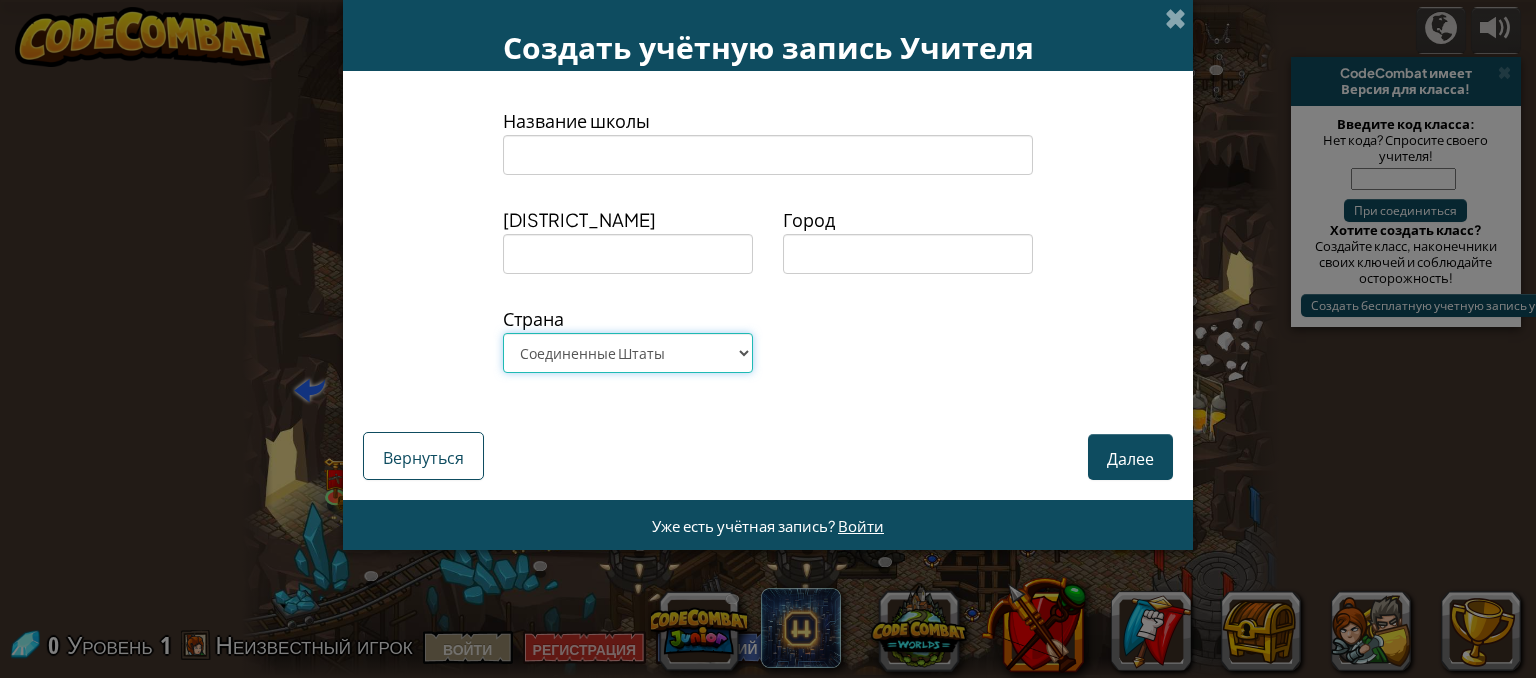 click on "Афганистан Аландские острова Албания Алжир Американское Самоа Андорра Ангола Ангилья Антарктида Антигуа и Барбуда Аргентина Армения Аруба Австралия Австрия Азербайджан Багамские острова Бахрейн Бангладеш Барбадос Беларусь Бельгия Белиз Бенин Бермудские острова Бутан Боливия, Многонациональное Государство Бонайре, Синт-Эстатиус и Саба Босния и Герцеговина Ботсвана Остров Буве Бразилия Британская территория в Индийском океане Бруней-Даруссалам Болгария Буркина-Фасо Бурунди Камбоджа Камерун Канада Кабо-Верде Каймановы острова Чад Чили Китай ЮАР" at bounding box center (628, 353) 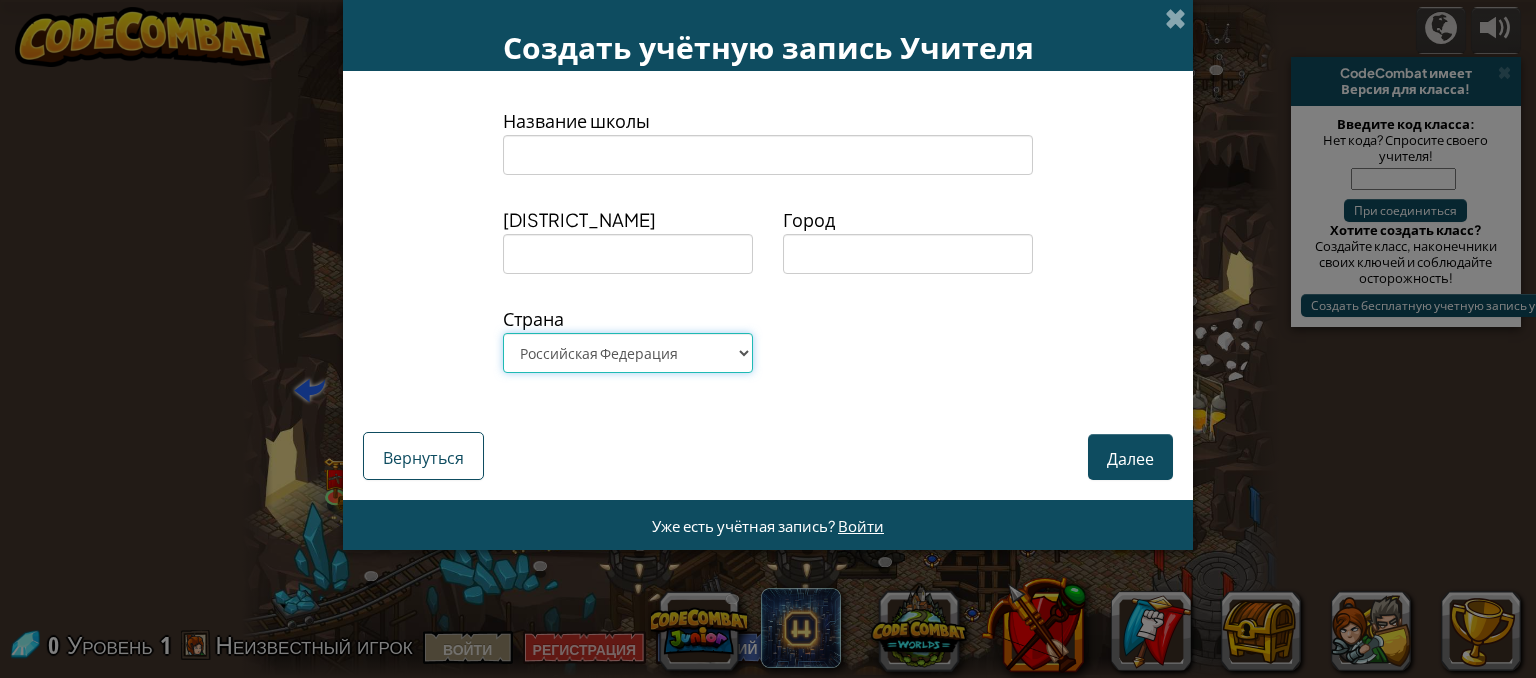 click on "Афганистан Аландские острова Албания Алжир Американское Самоа Андорра Ангола Ангилья Антарктида Антигуа и Барбуда Аргентина Армения Аруба Австралия Австрия Азербайджан Багамские острова Бахрейн Бангладеш Барбадос Беларусь Бельгия Белиз Бенин Бермудские острова Бутан Боливия, Многонациональное Государство Бонайре, Синт-Эстатиус и Саба Босния и Герцеговина Ботсвана Остров Буве Бразилия Британская территория в Индийском океане Бруней-Даруссалам Болгария Буркина-Фасо Бурунди Камбоджа Камерун Канада Кабо-Верде Каймановы острова Чад Чили Китай ЮАР" at bounding box center [628, 353] 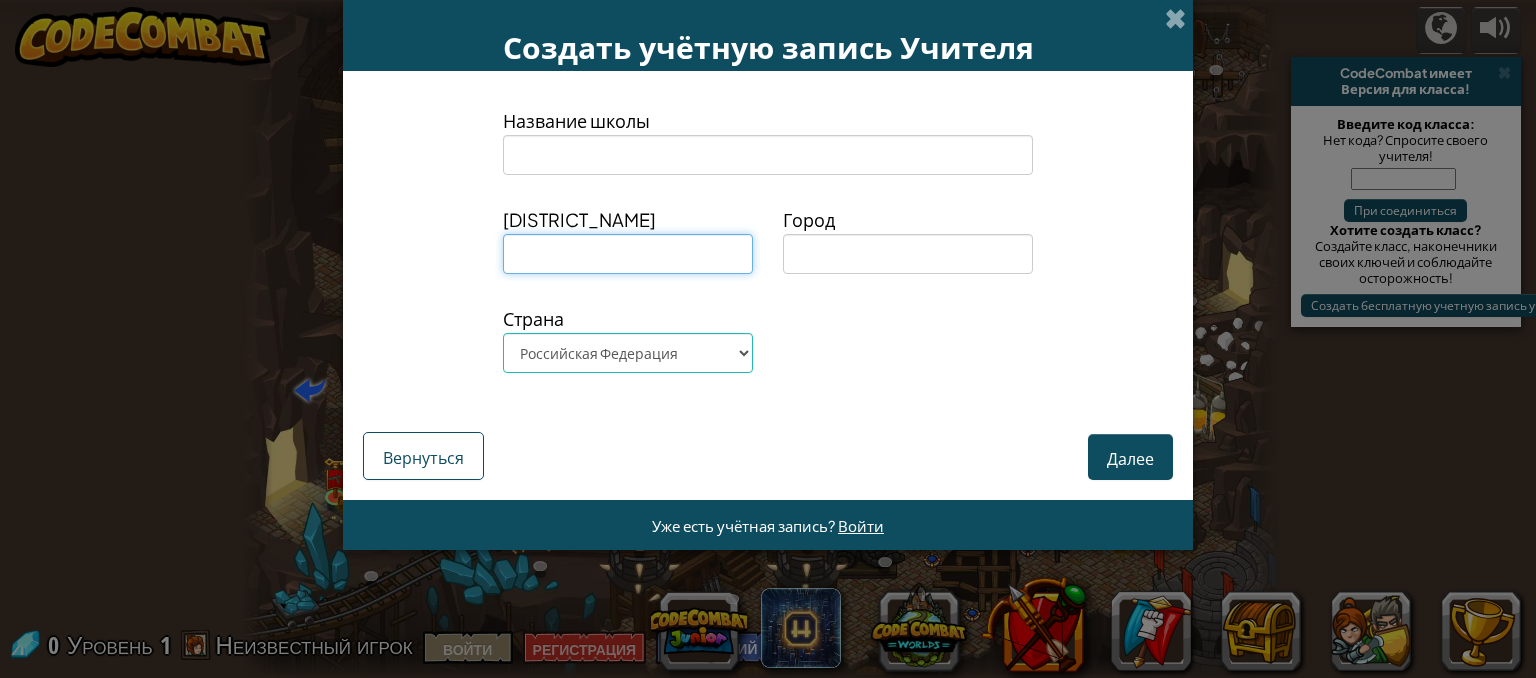 click at bounding box center [628, 254] 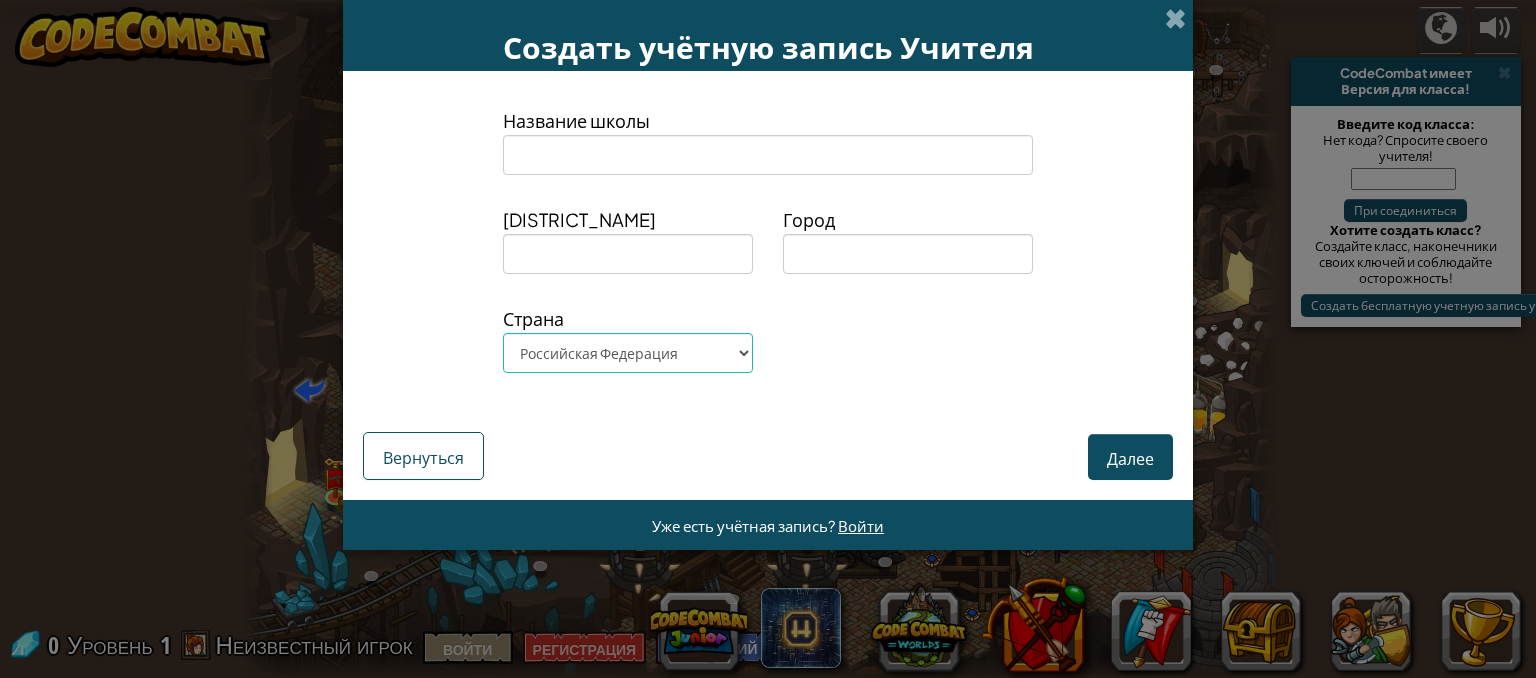 click on "[SCHOOL_NAME] [DISTRICT_NAME] [CITY] [COUNTRY]" at bounding box center [768, 247] 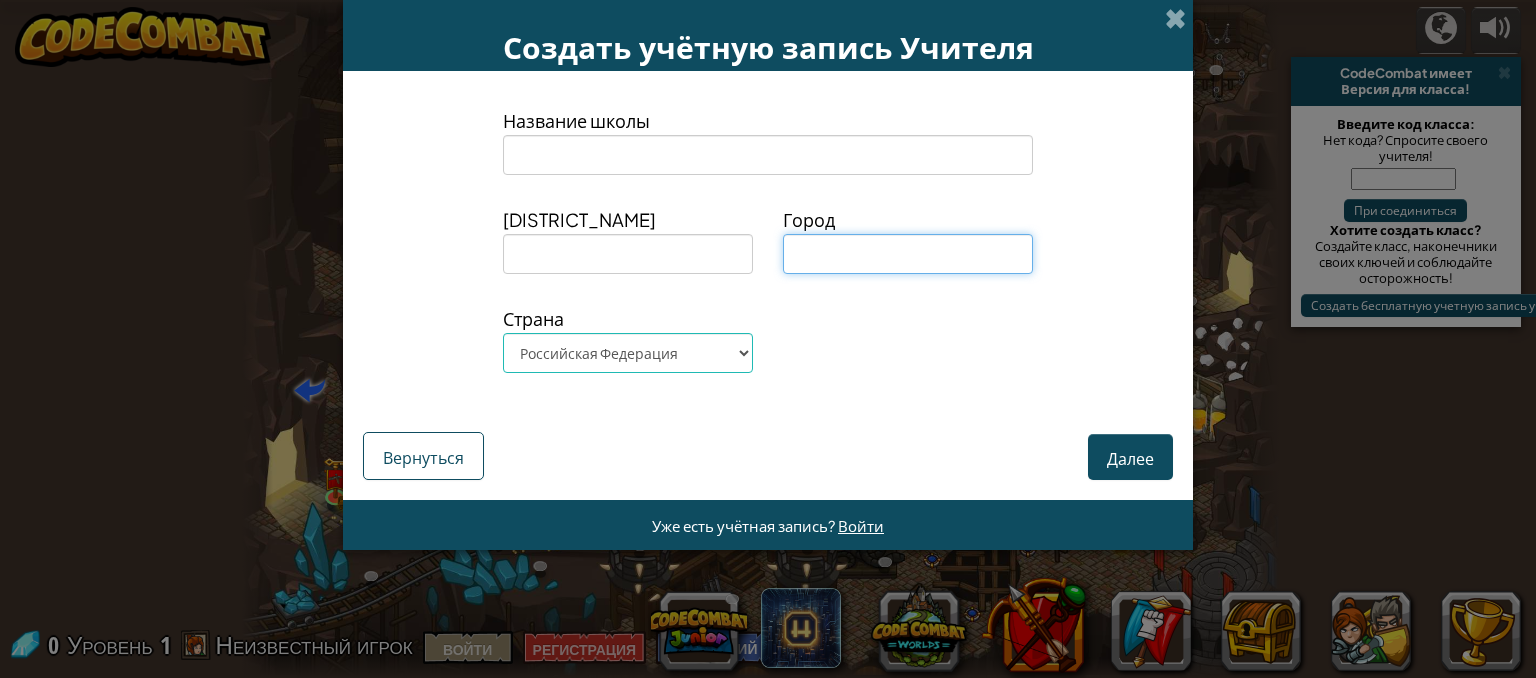 click at bounding box center (908, 254) 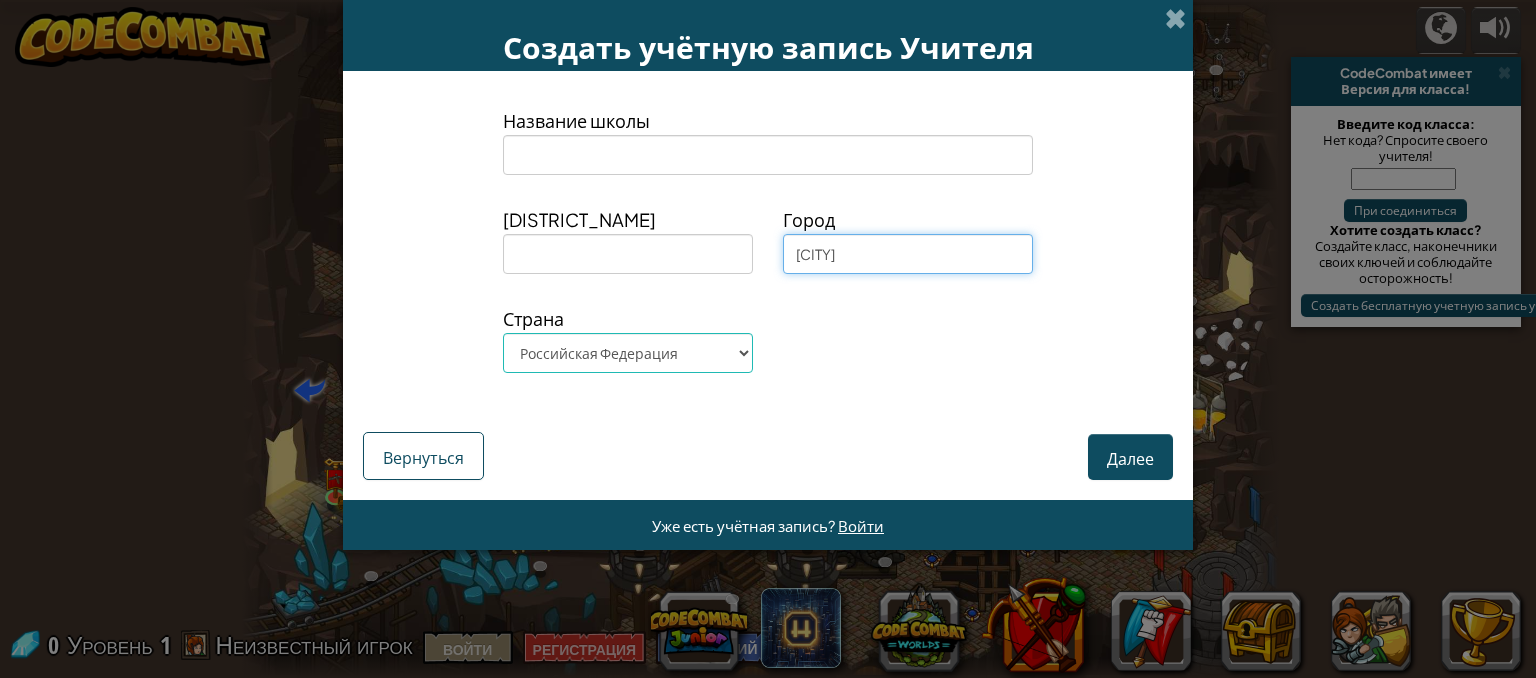 type on "[CITY]" 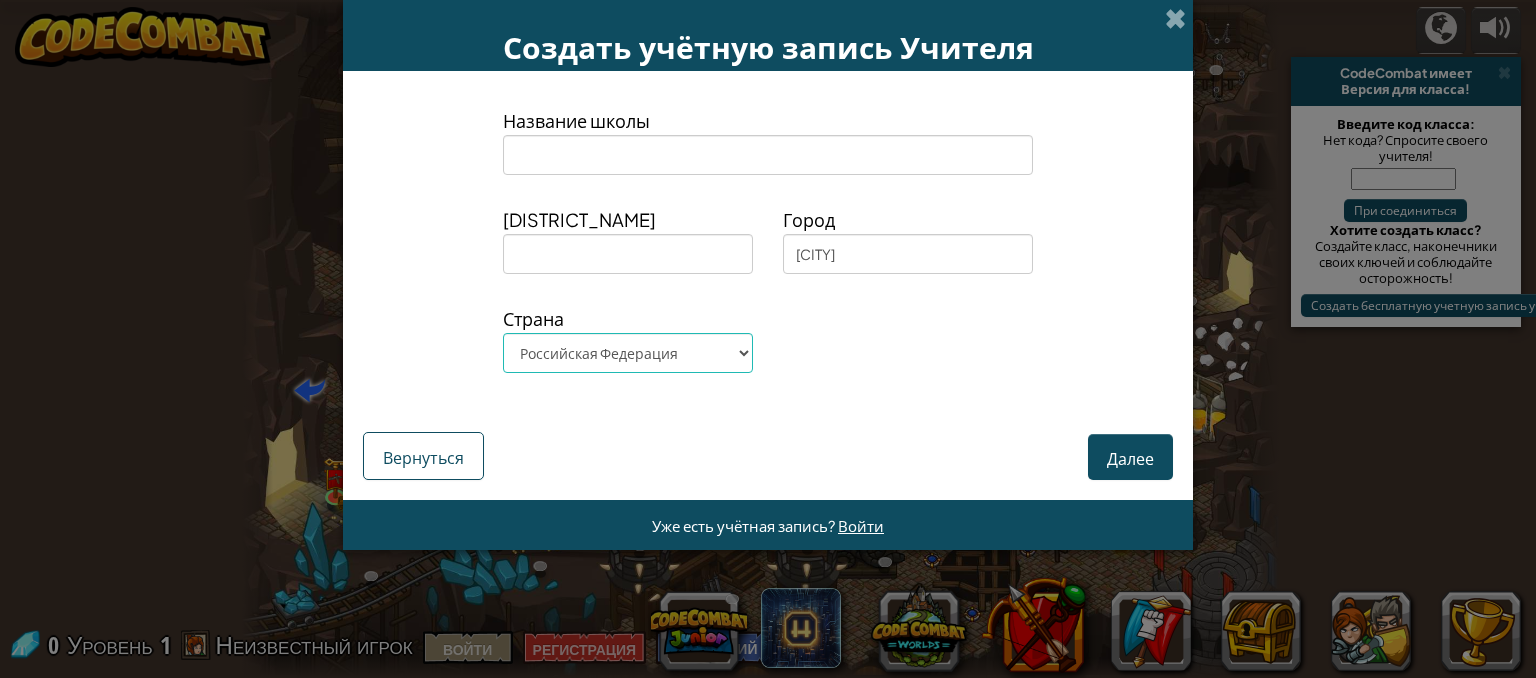 click on "[SCHOOL_NAME] [DISTRICT_NAME] [CITY] [COUNTRY]" at bounding box center [768, 247] 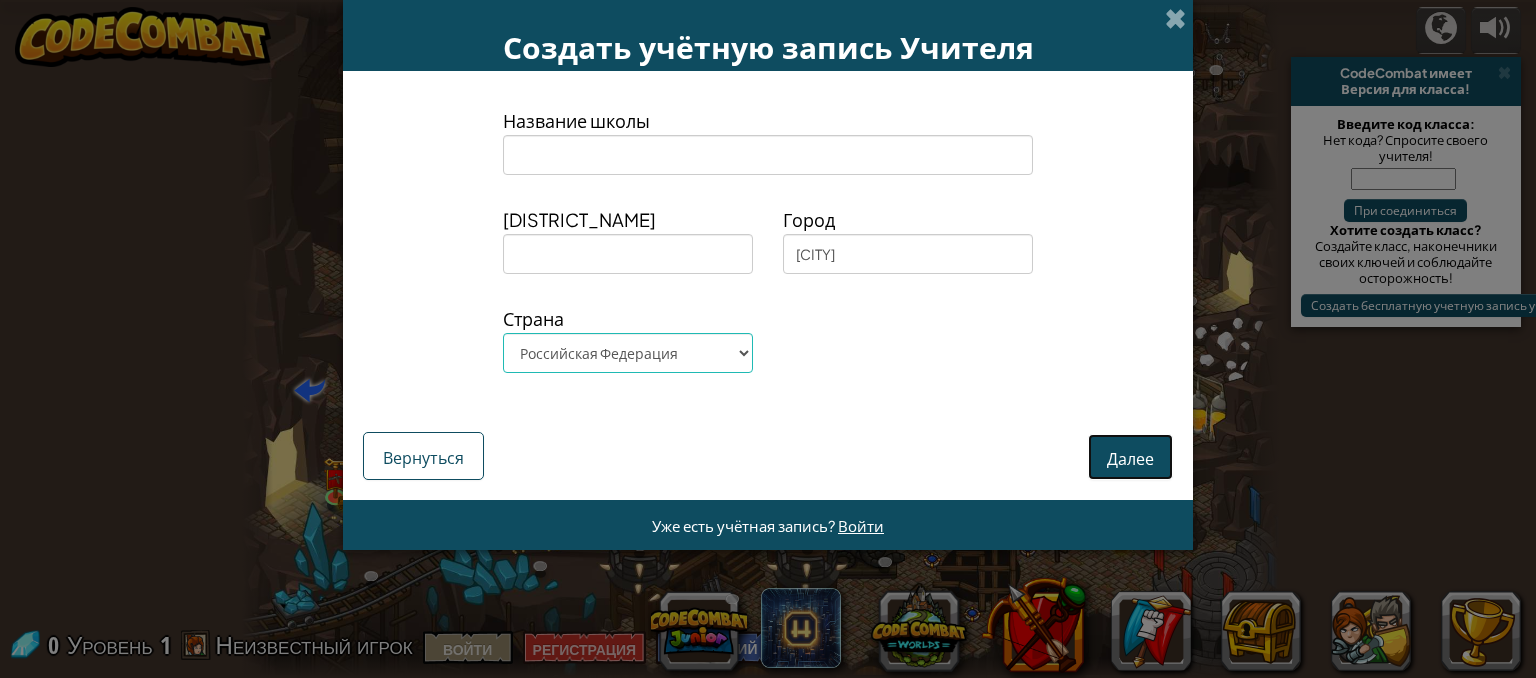 click on "Далее" at bounding box center (1130, 457) 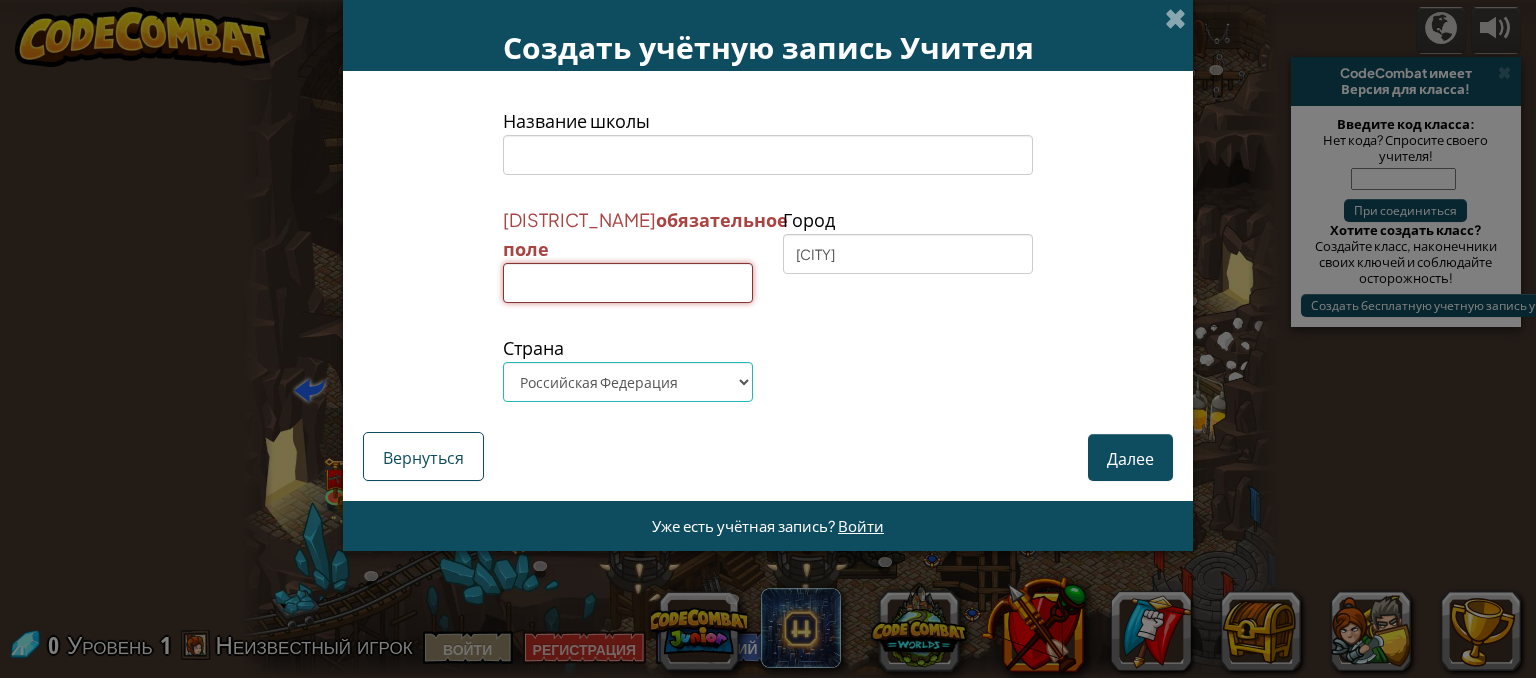 click at bounding box center [628, 283] 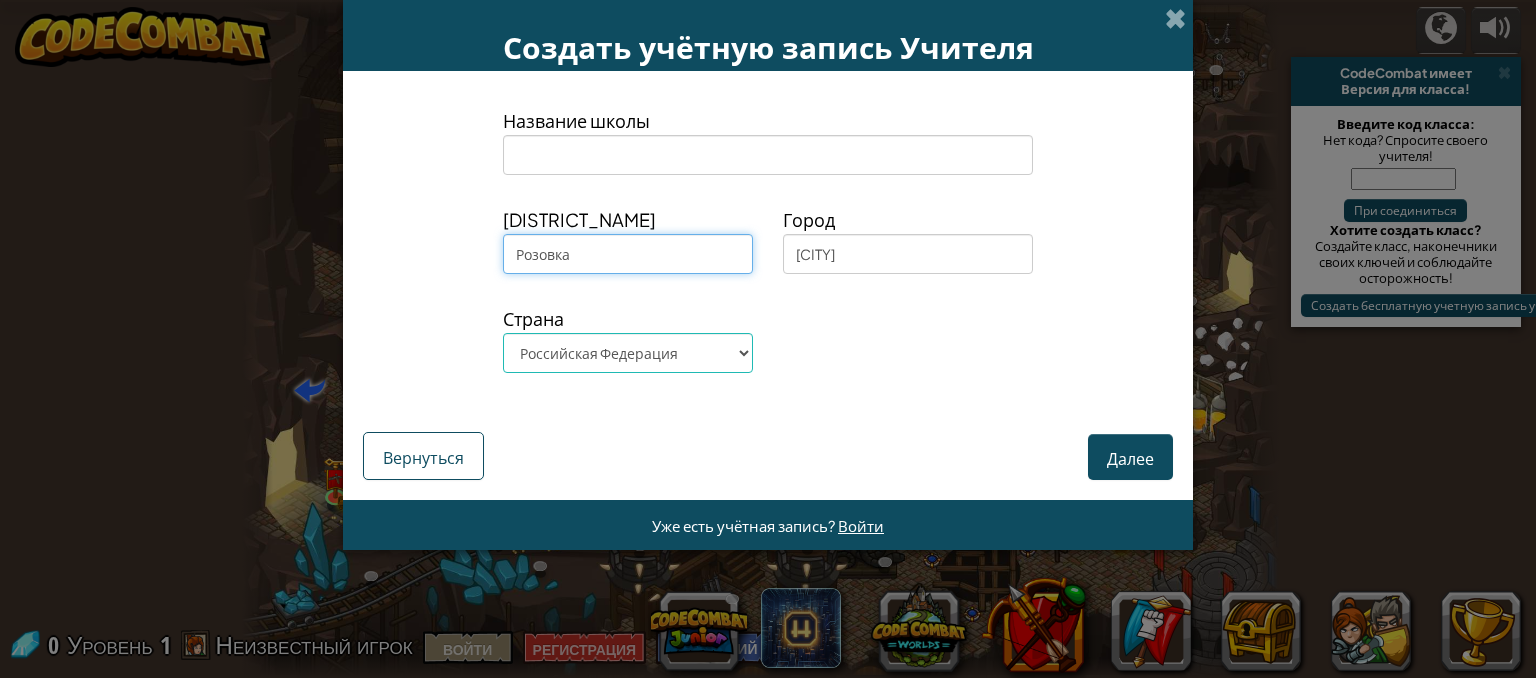 type on "Розовка" 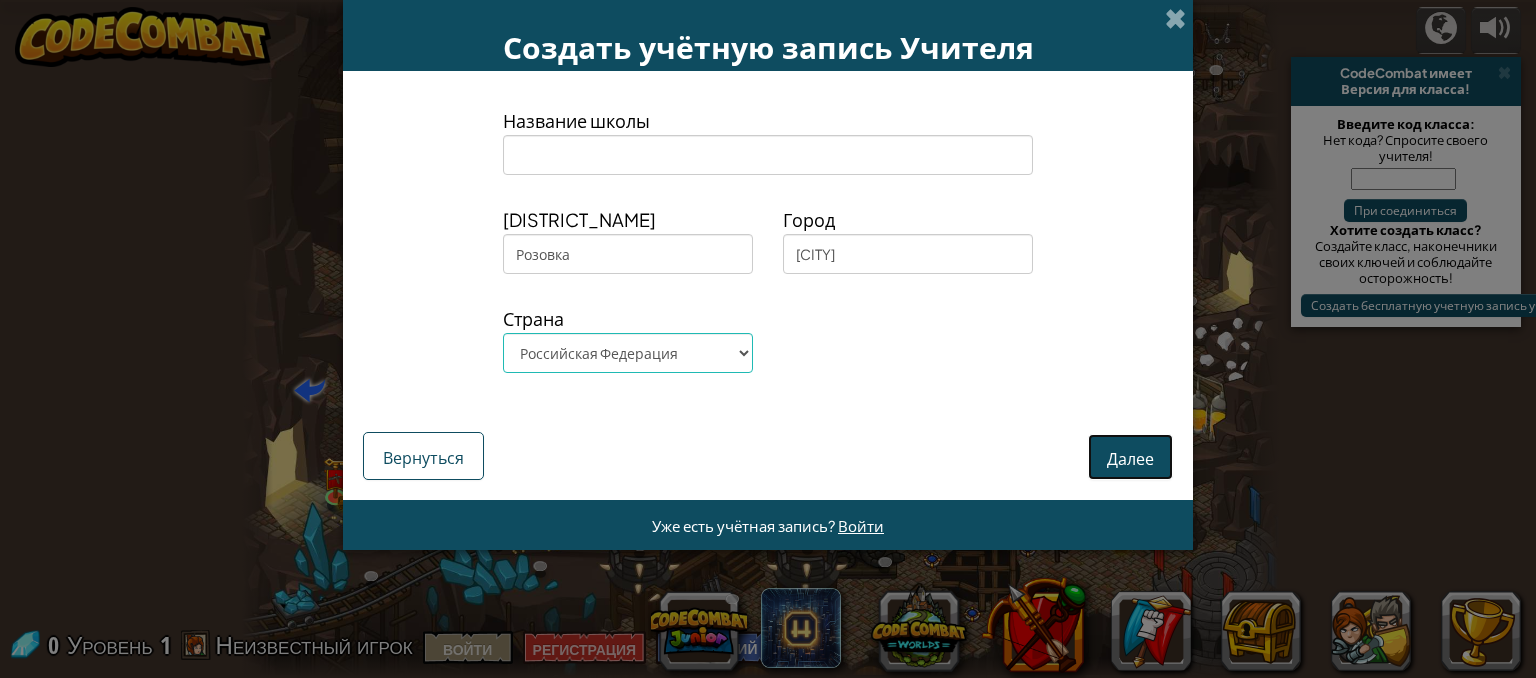 click on "Далее" at bounding box center [1130, 457] 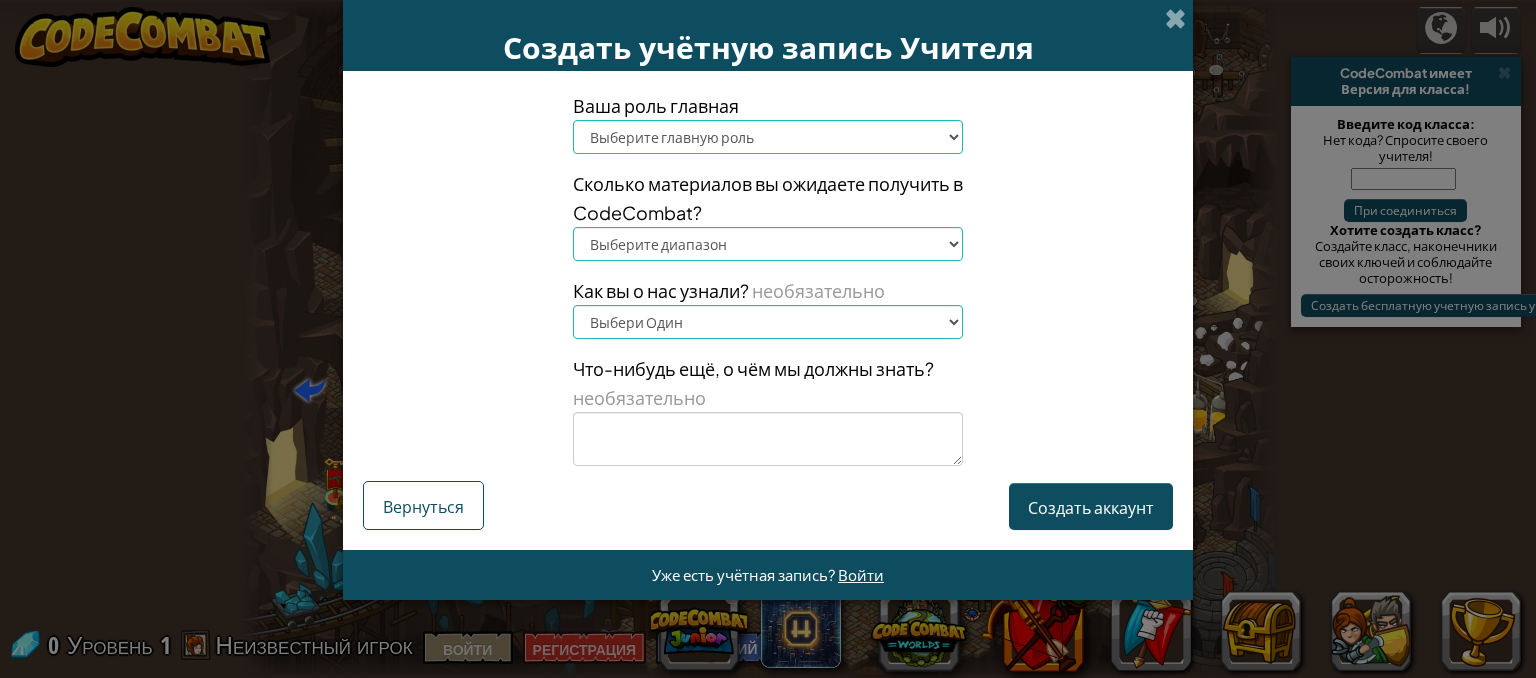 click on "Выберите главную роль Глава Родитель Технологический координатор Учитель Специалист по учебной программе/Советник Руководитель" at bounding box center [768, 137] 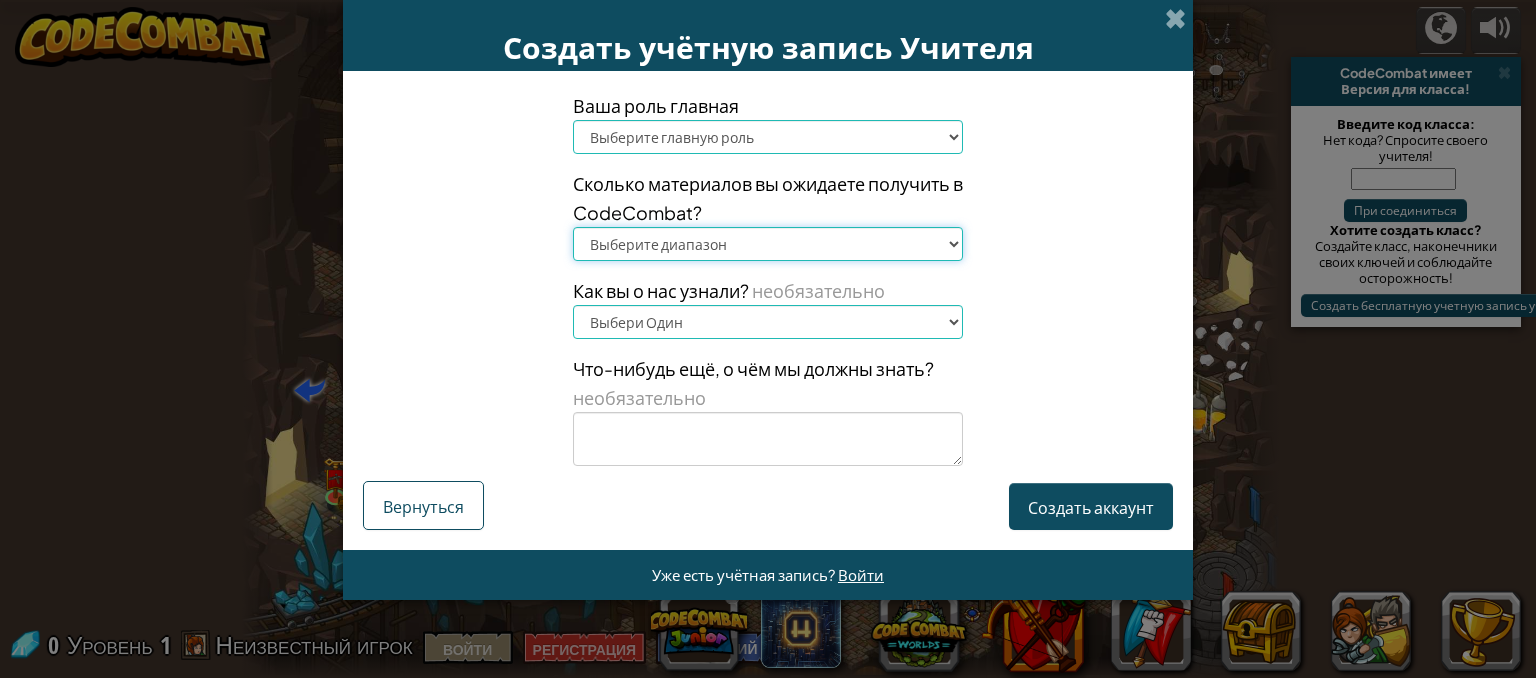 click on "Выберите диапазон 1-10 11-50 51-100 101-200 201-500 501-1000 1000+" at bounding box center [768, 244] 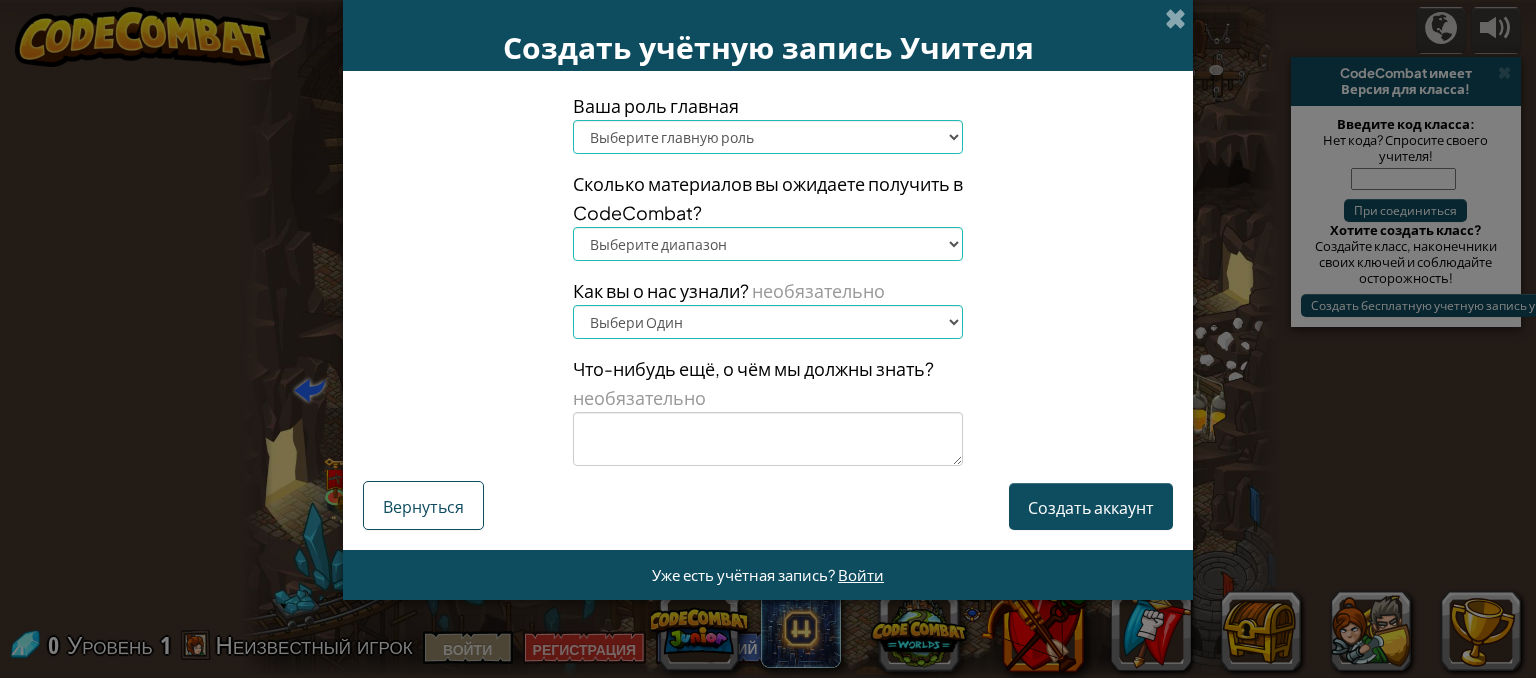 click on "Ваша роль главная Выберите главную роль Глава Родитель Технологический координатор Учитель Специалист по учебной программе/Советник Руководитель Сколько материалов вы ожидаете получить в CodeCombat? Выберите диапазон 1-10 11-50 51-100 101-200 201-500 501-1000 1000+ Как вы о нас узнали? необязательно Выбери Один Конференция (например, ISTE) Code.org/Час кода Учитель Администратор Студент Профессиональные тренинги/семинары Google Другое Что-нибудь ещё, о чём мы должны знать? необязательно" at bounding box center [768, 286] 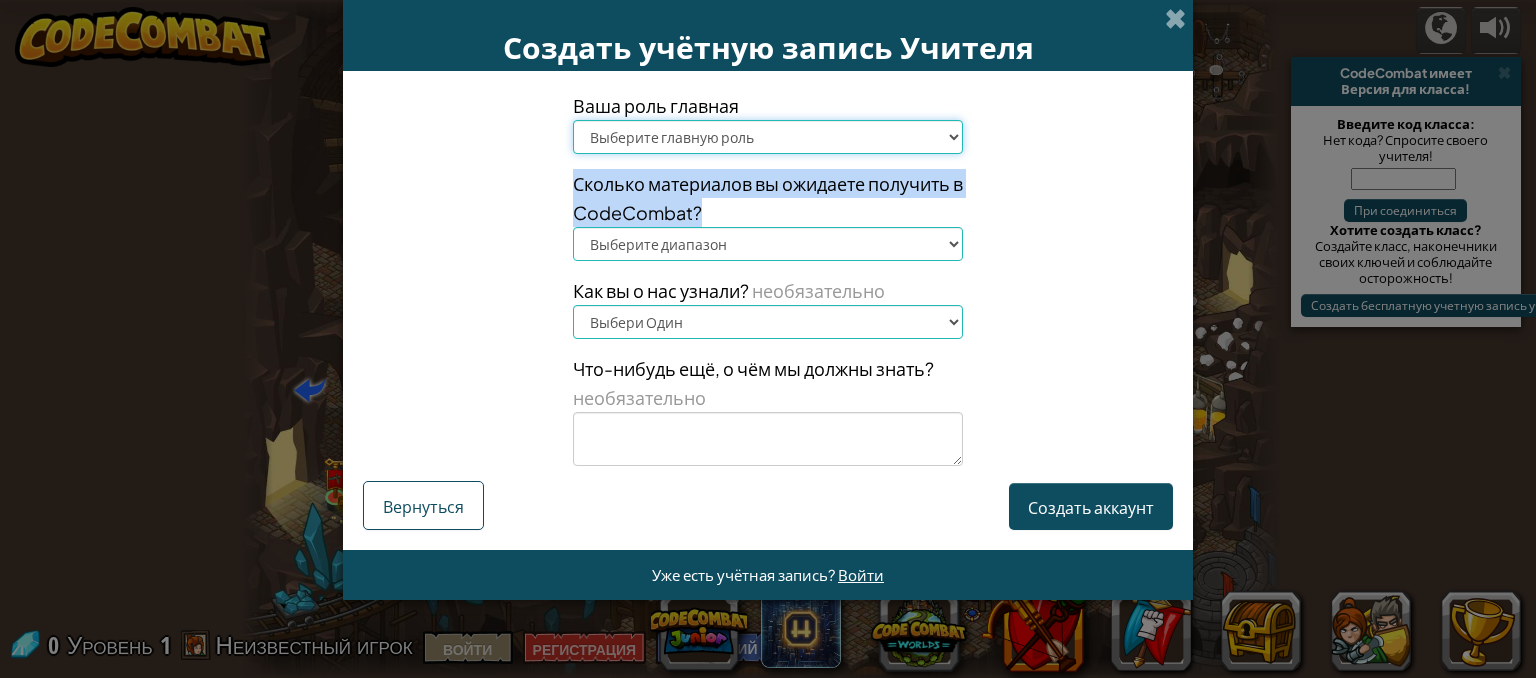 click on "Выберите главную роль Глава Родитель Технологический координатор Учитель Специалист по учебной программе/Советник Руководитель" at bounding box center (768, 137) 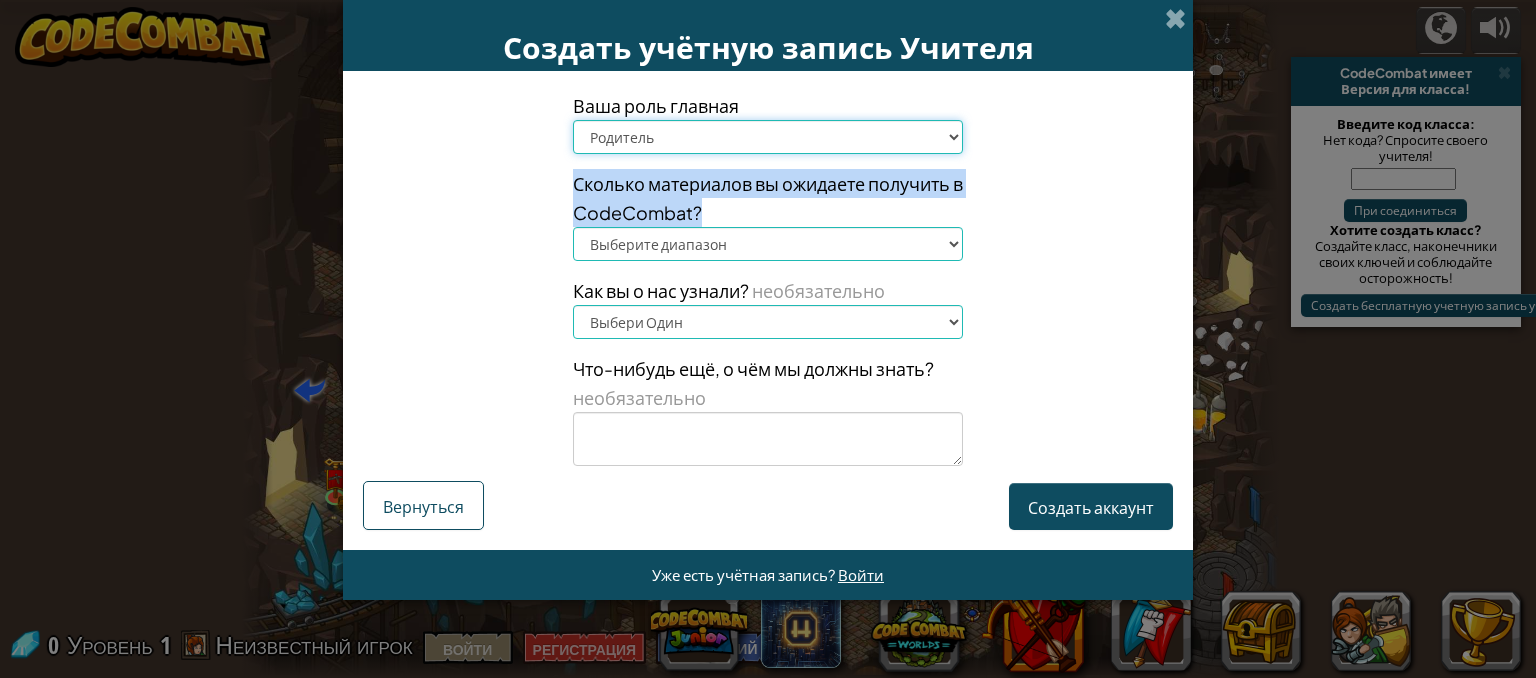 click on "Выберите главную роль Глава Родитель Технологический координатор Учитель Специалист по учебной программе/Советник Руководитель" at bounding box center (768, 137) 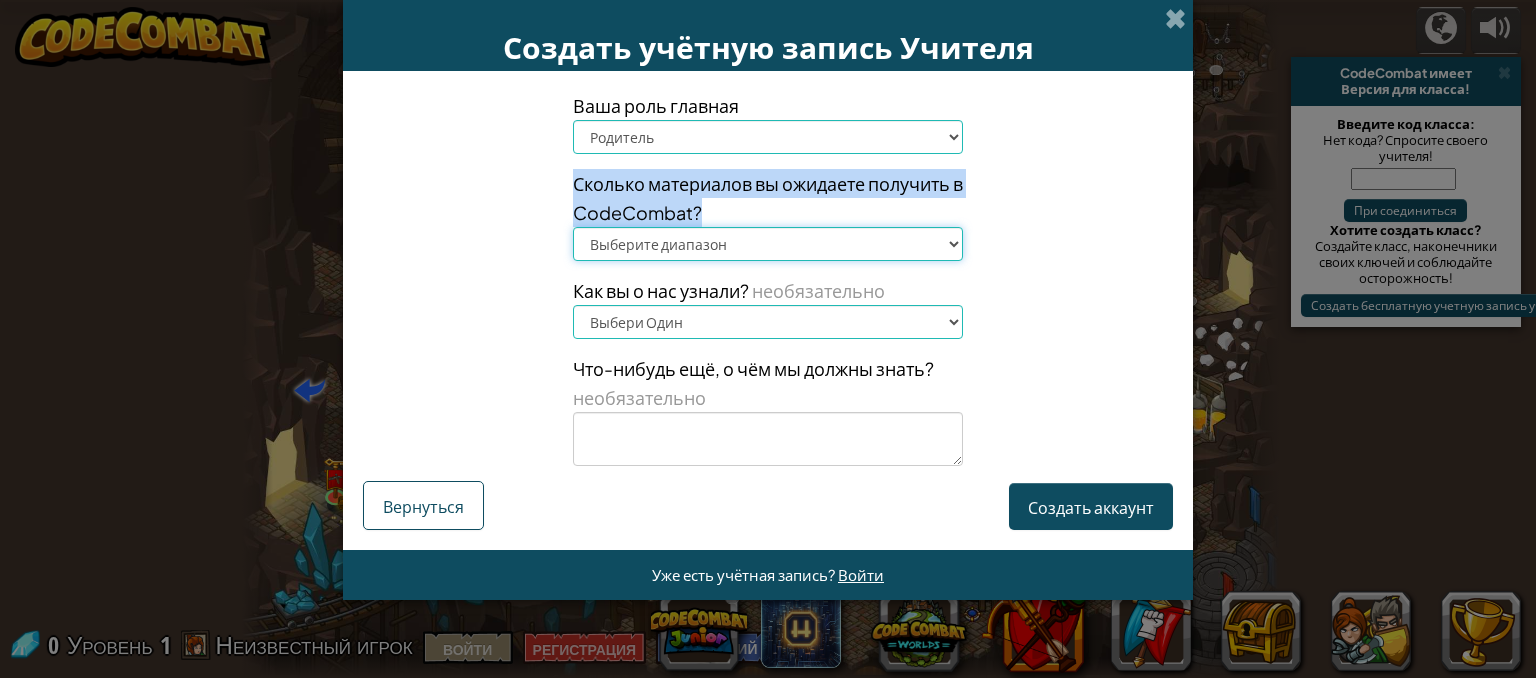 click on "Выберите диапазон 1-10 11-50 51-100 101-200 201-500 501-1000 1000+" at bounding box center (768, 244) 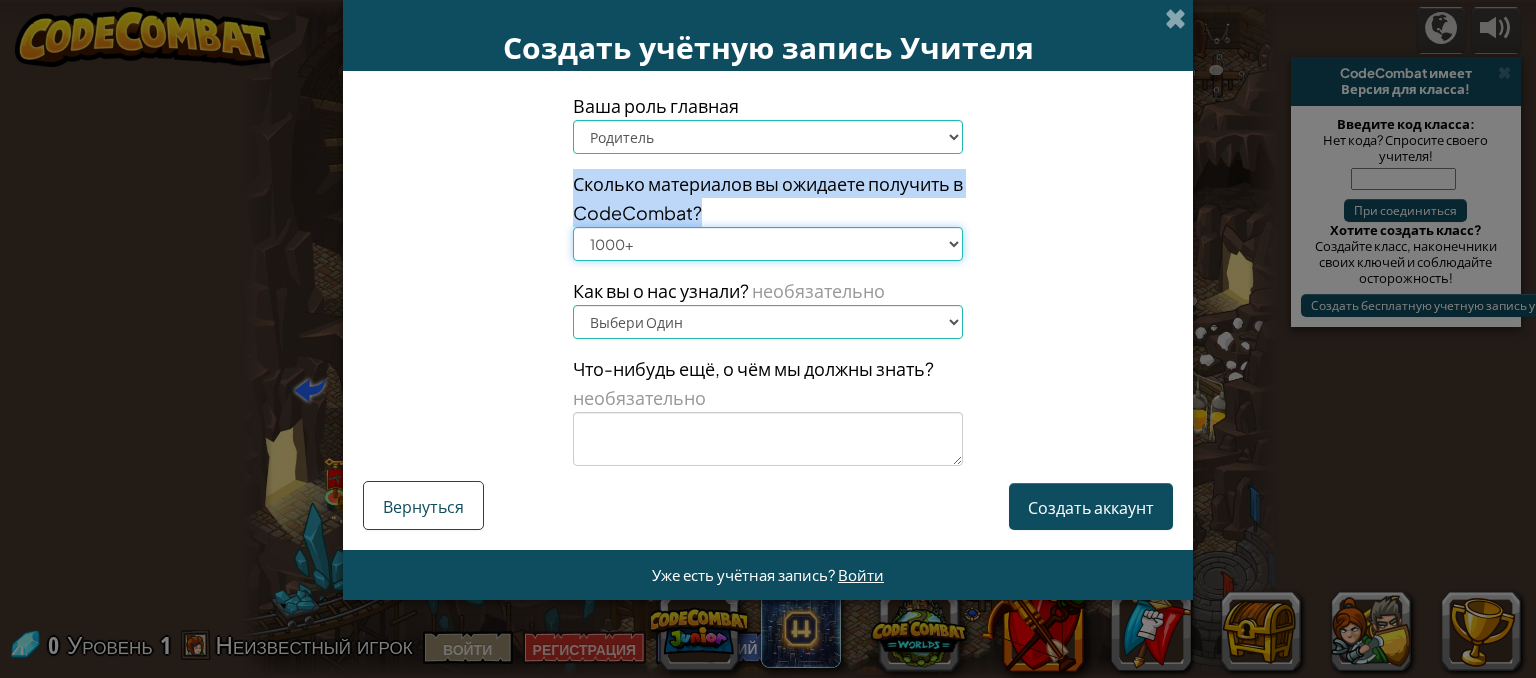 click on "Выберите диапазон 1-10 11-50 51-100 101-200 201-500 501-1000 1000+" at bounding box center (768, 244) 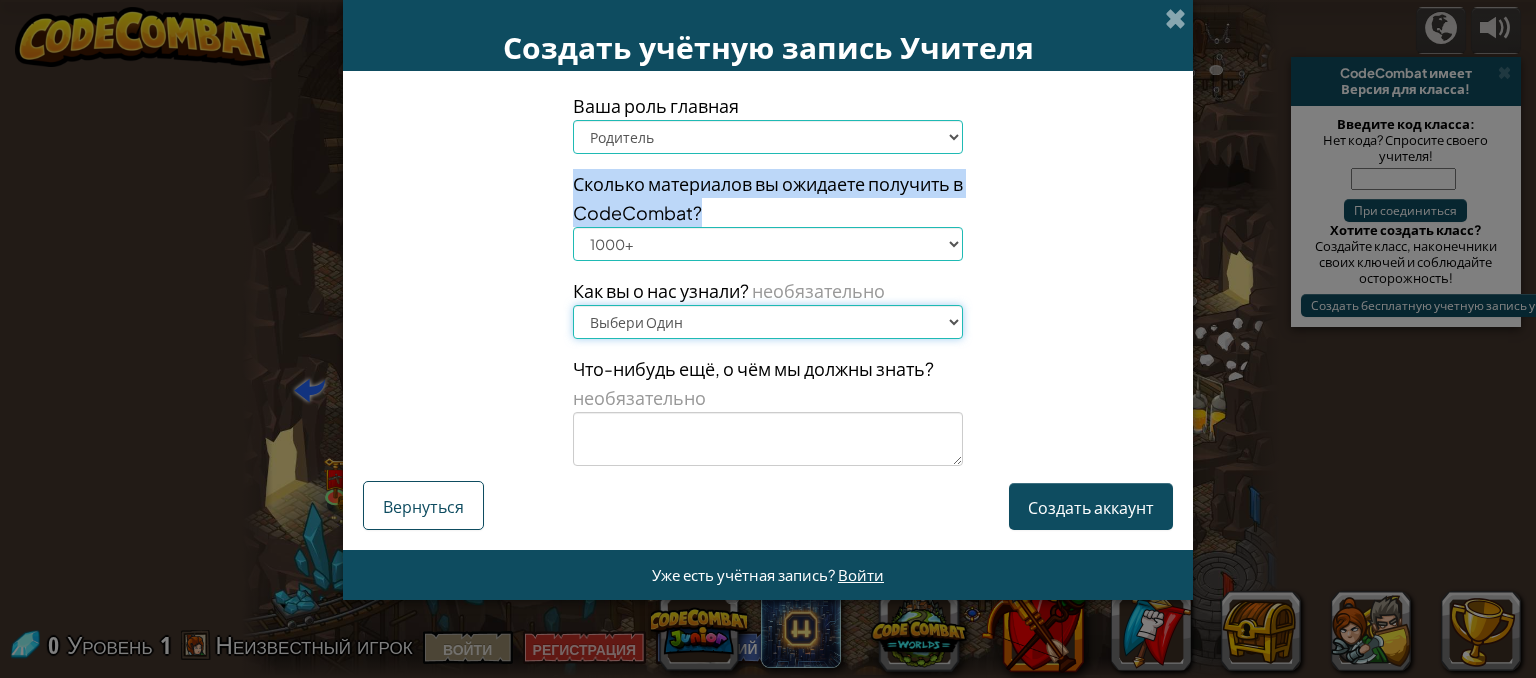click on "Выбери Один Конференция (например, ISTE) Code.org/Час кода Учитель Администратор Студент Профессиональные тренинги/семинары Google Другое" at bounding box center [768, 322] 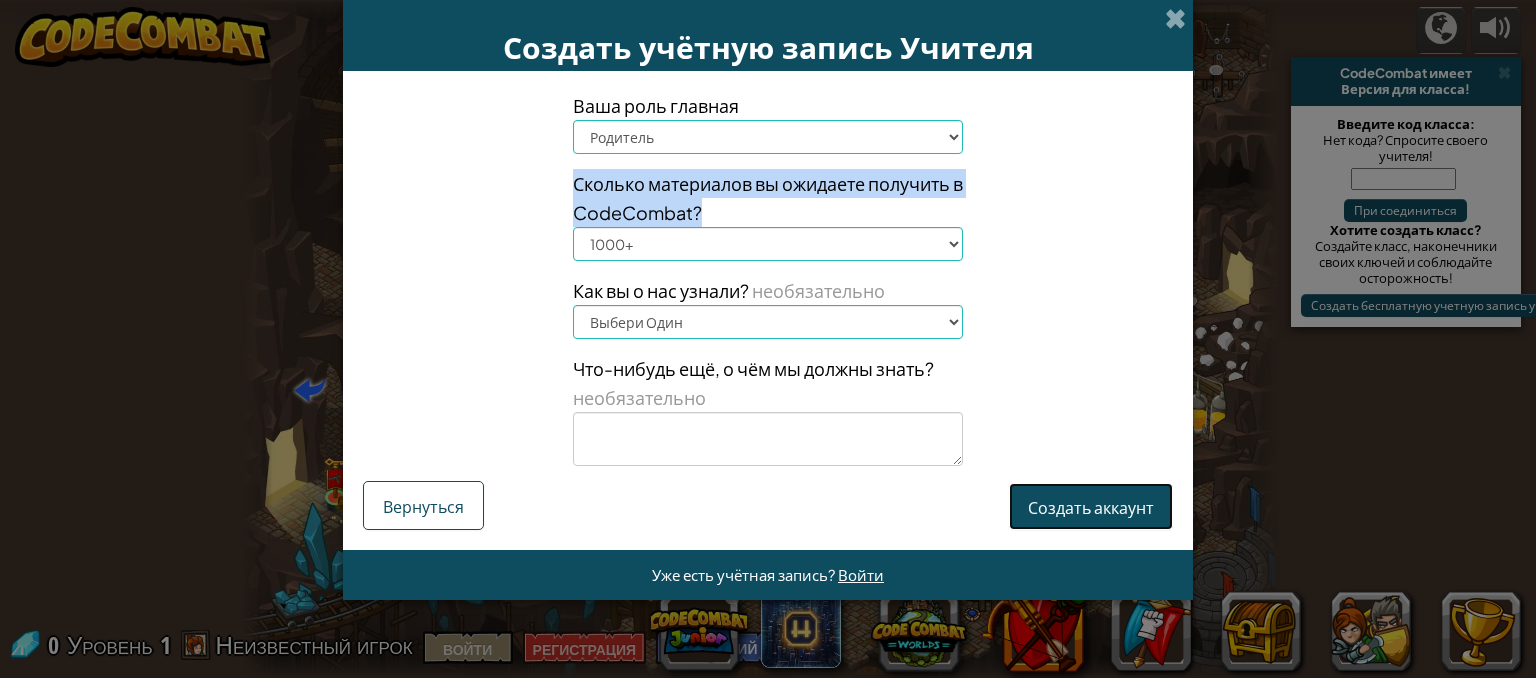 click on "Создать аккаунт" at bounding box center (1091, 507) 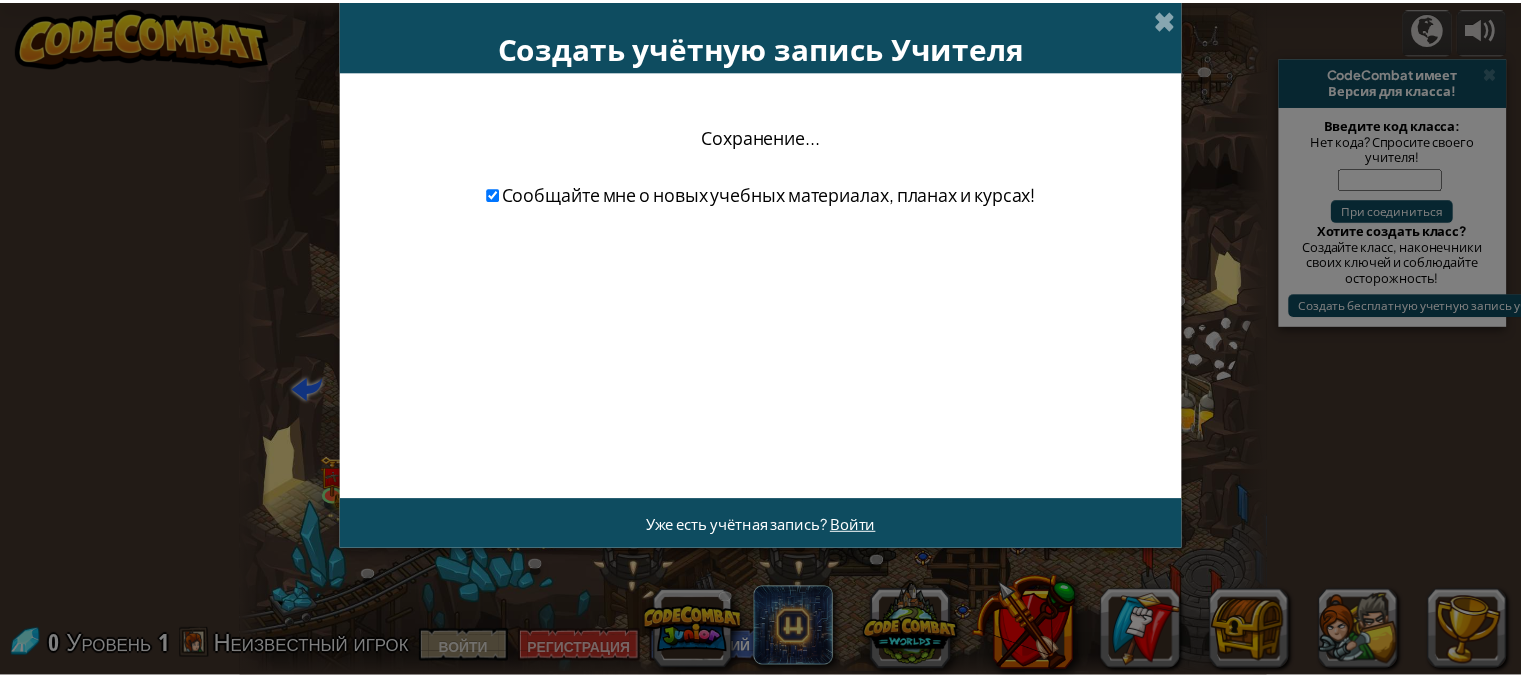 scroll, scrollTop: 0, scrollLeft: 0, axis: both 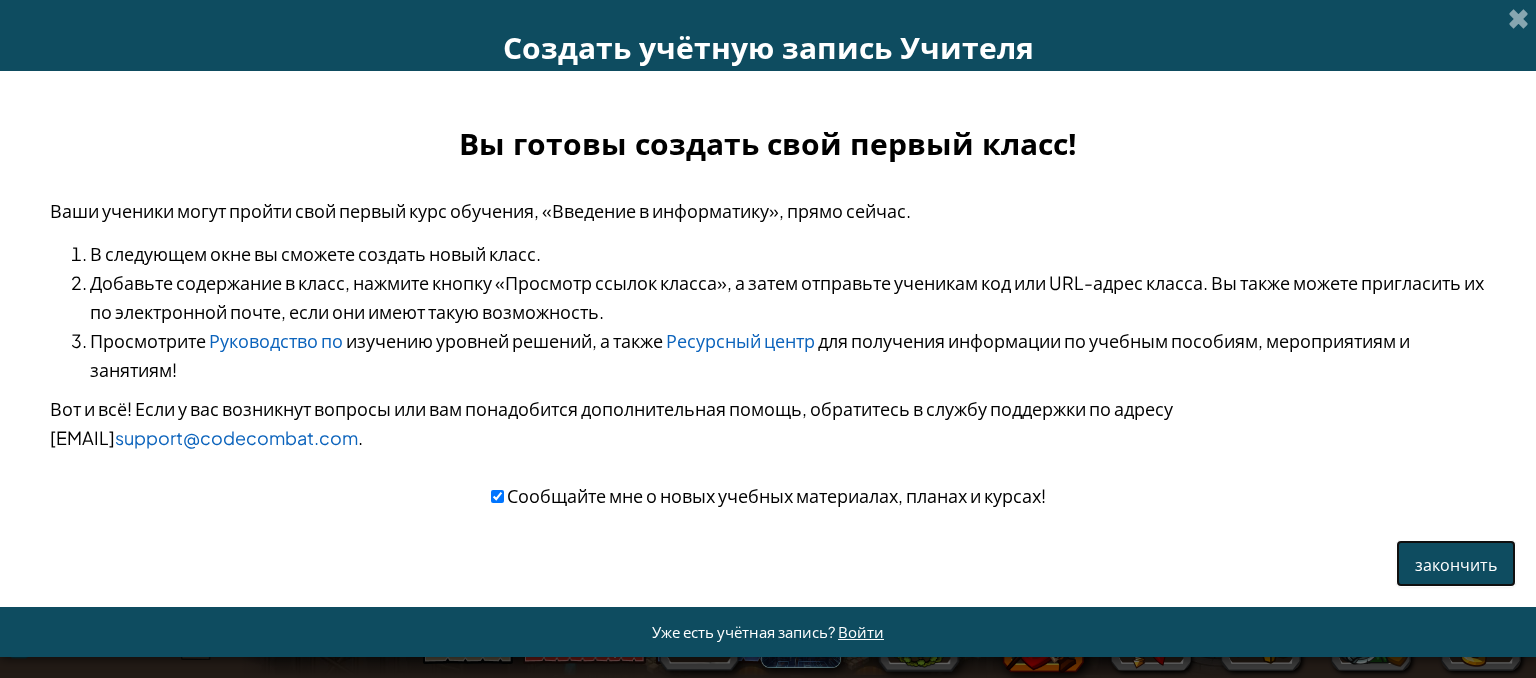 click on "закончить" at bounding box center (1456, 564) 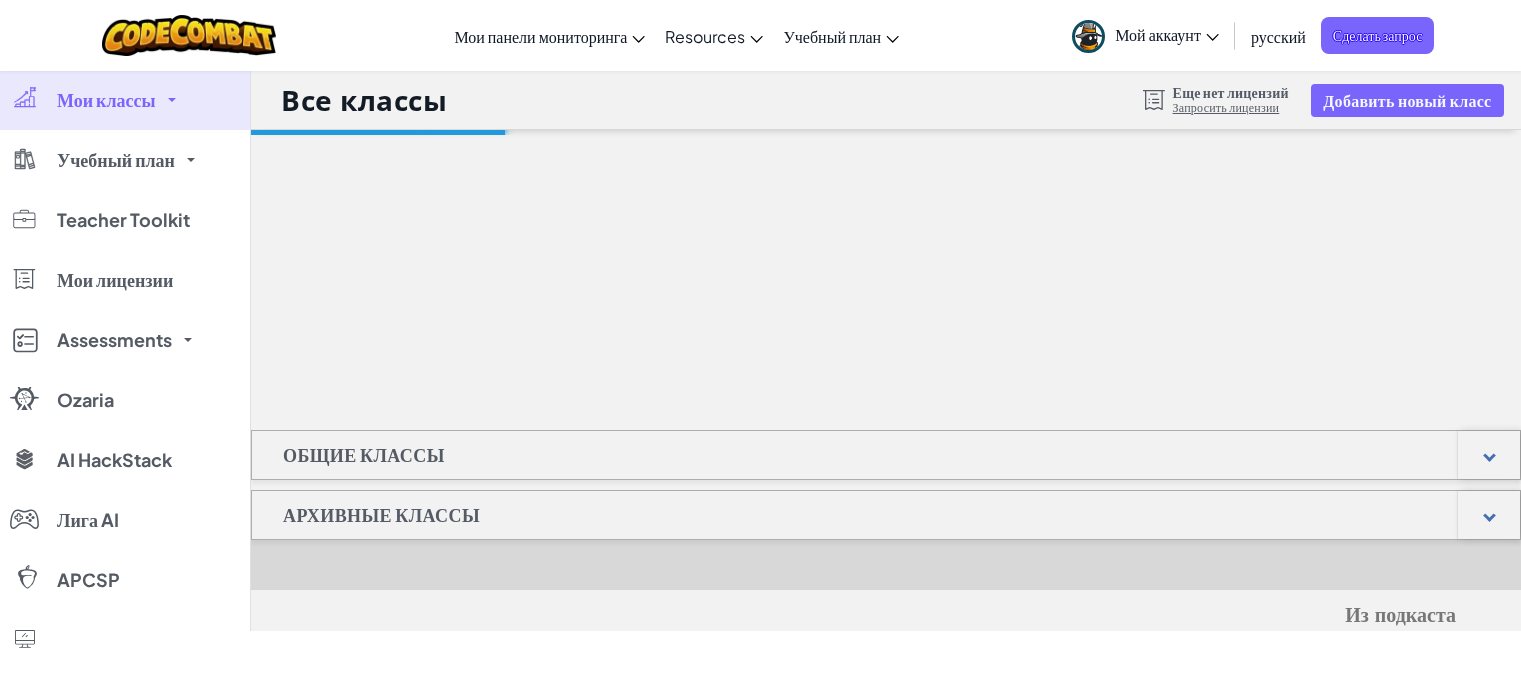 scroll, scrollTop: 0, scrollLeft: 0, axis: both 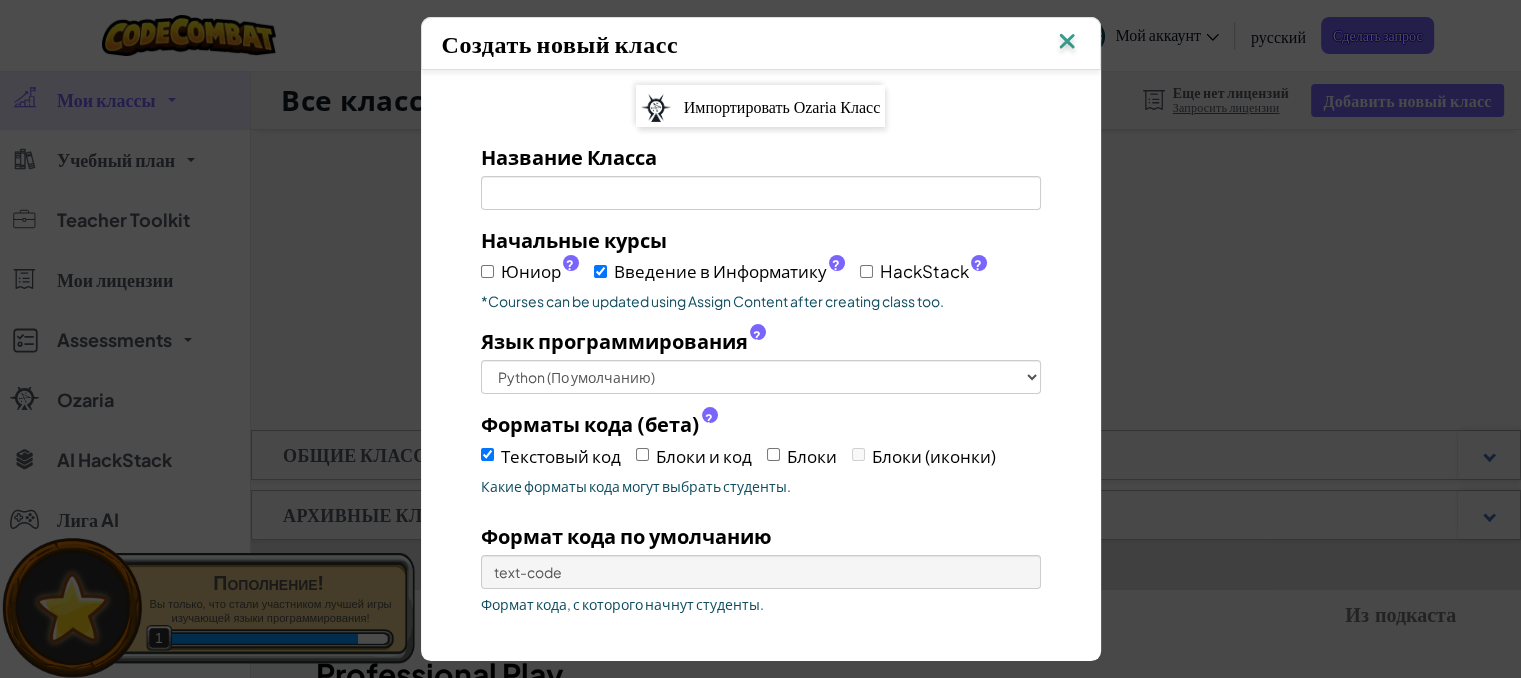 click at bounding box center [1067, 43] 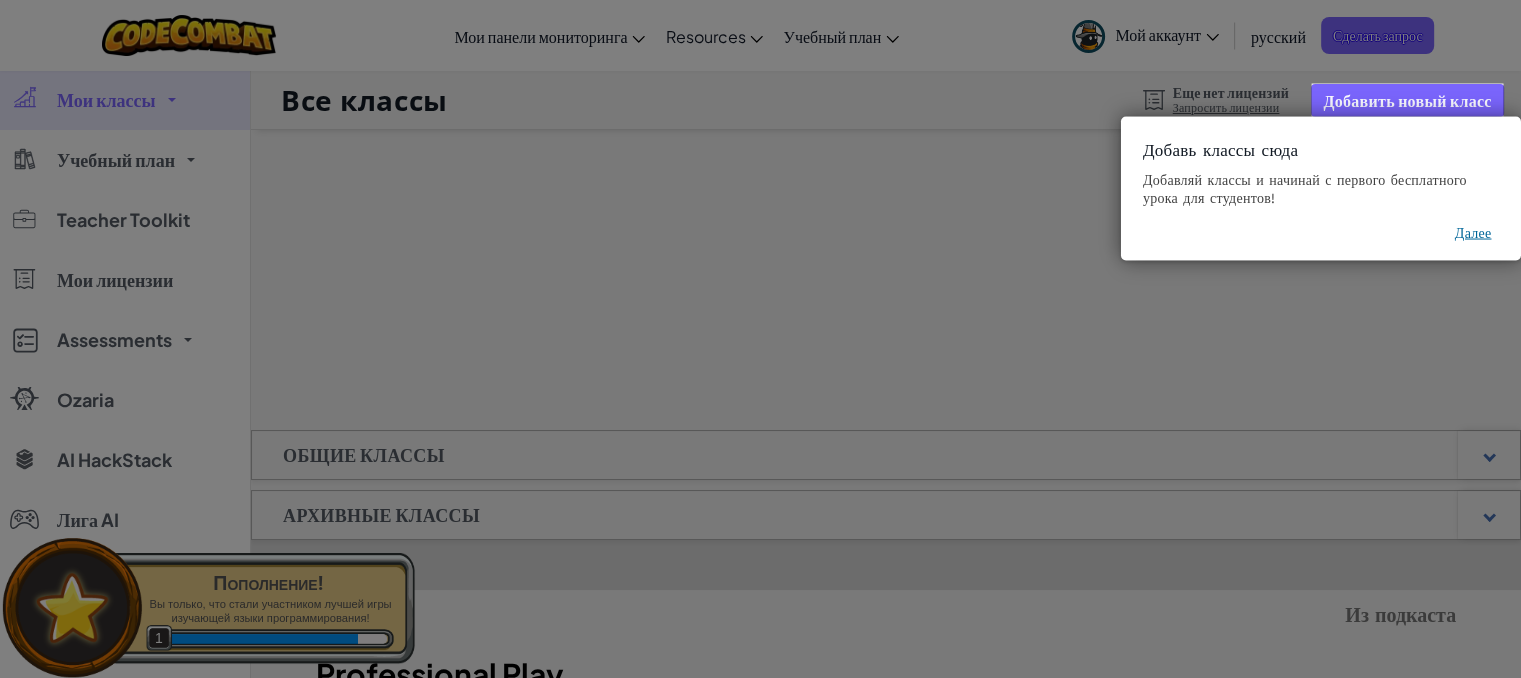 click 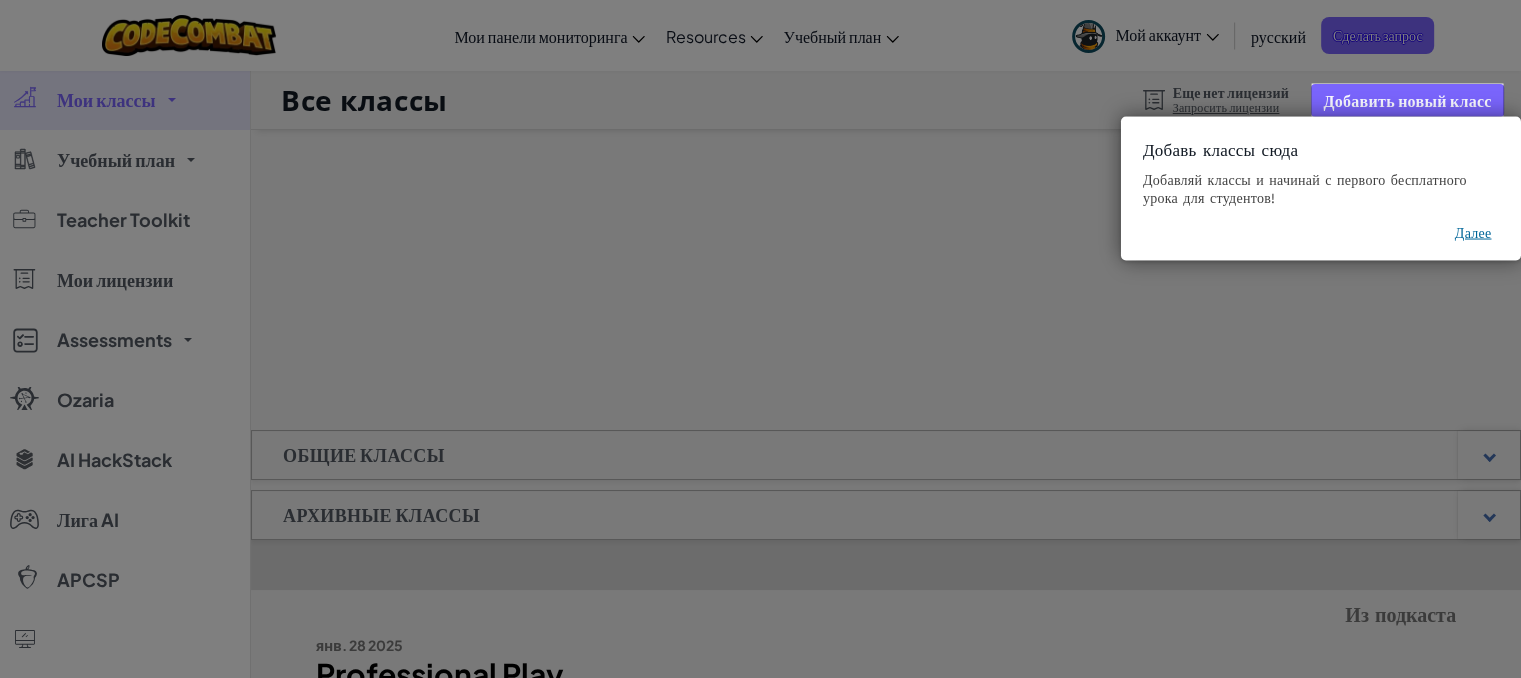 click 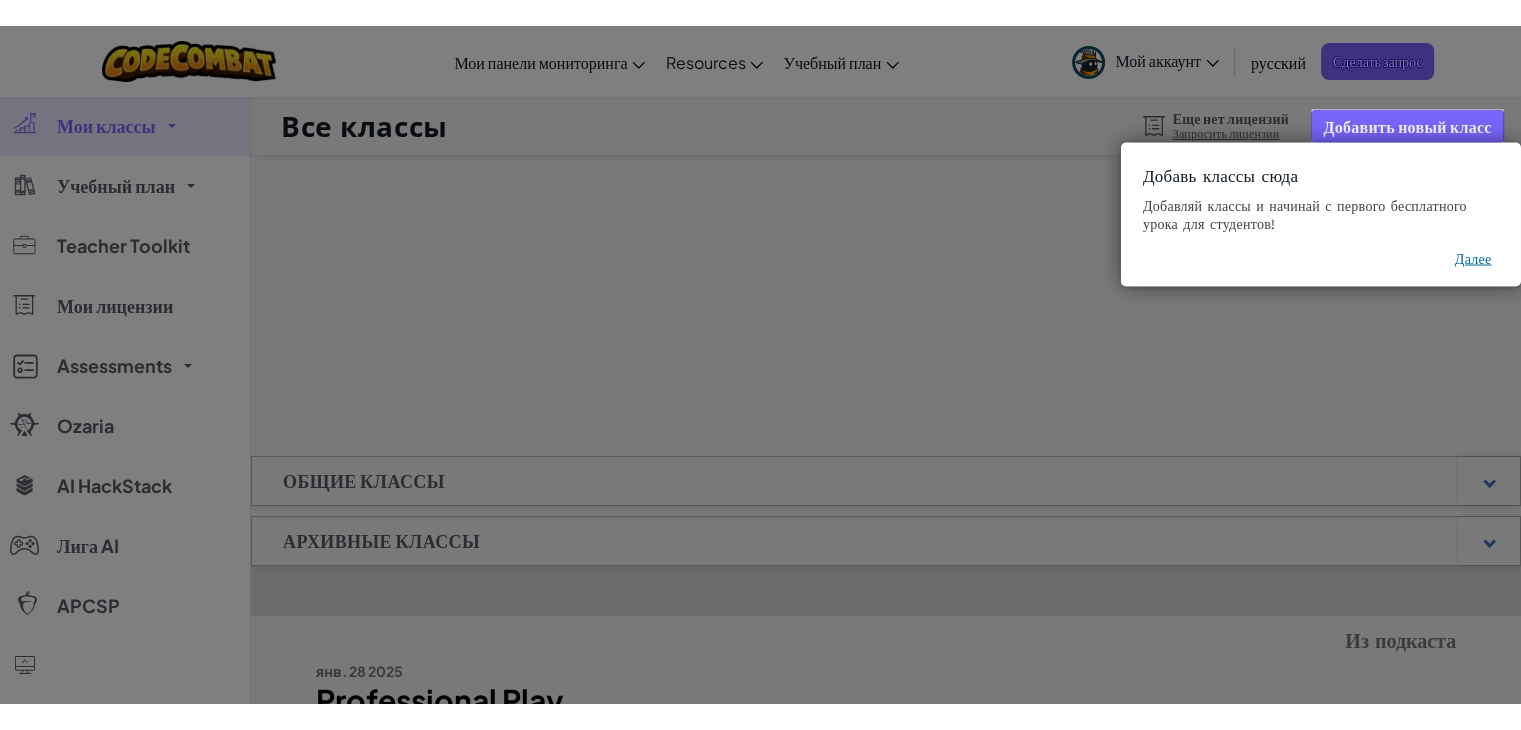 scroll, scrollTop: 773, scrollLeft: 0, axis: vertical 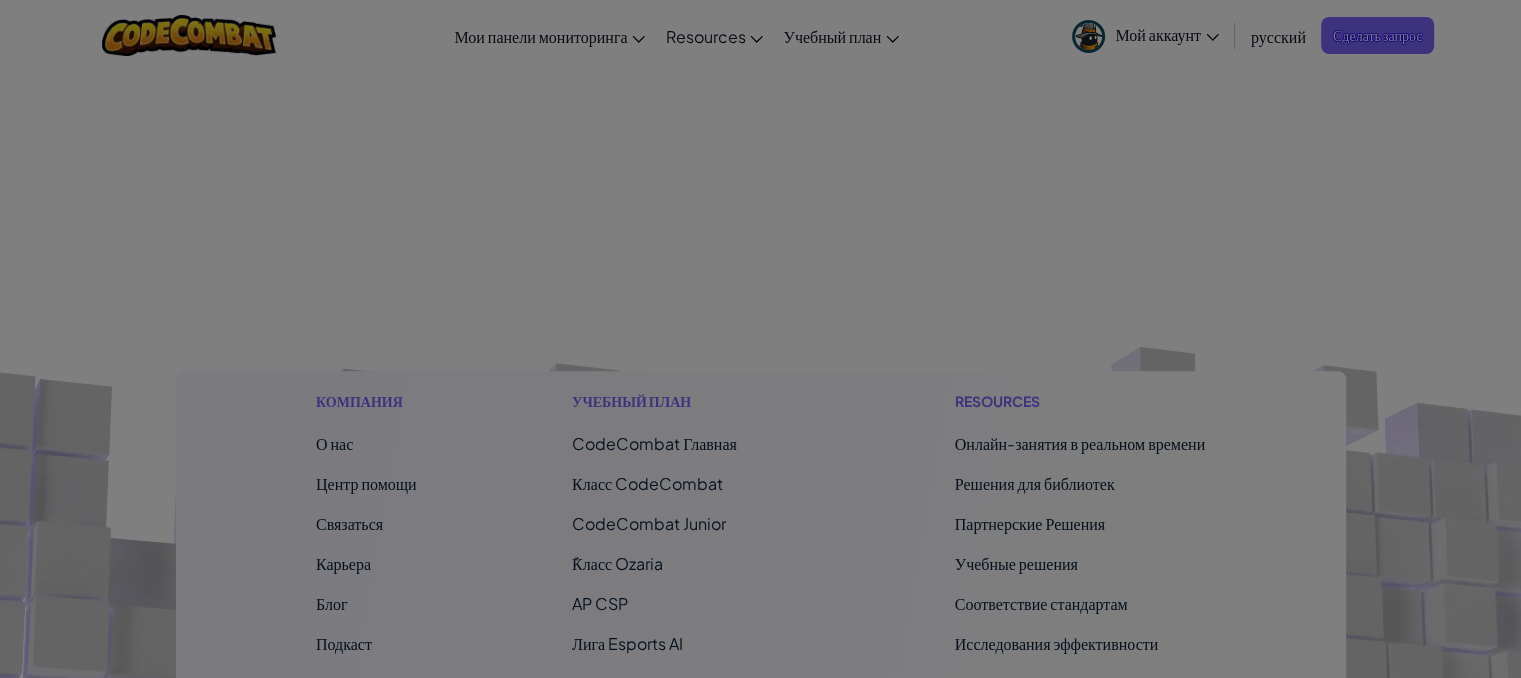 click 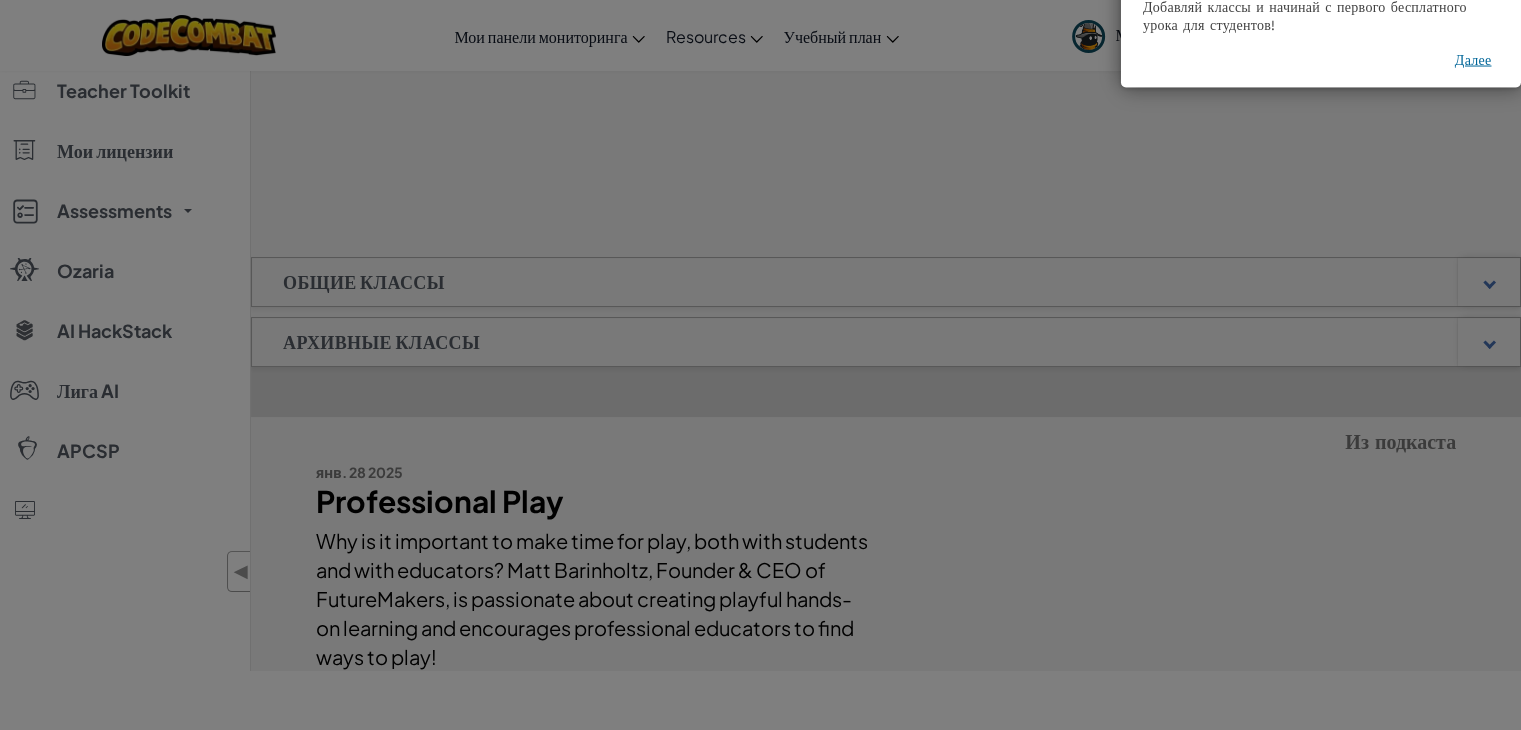 scroll, scrollTop: 0, scrollLeft: 0, axis: both 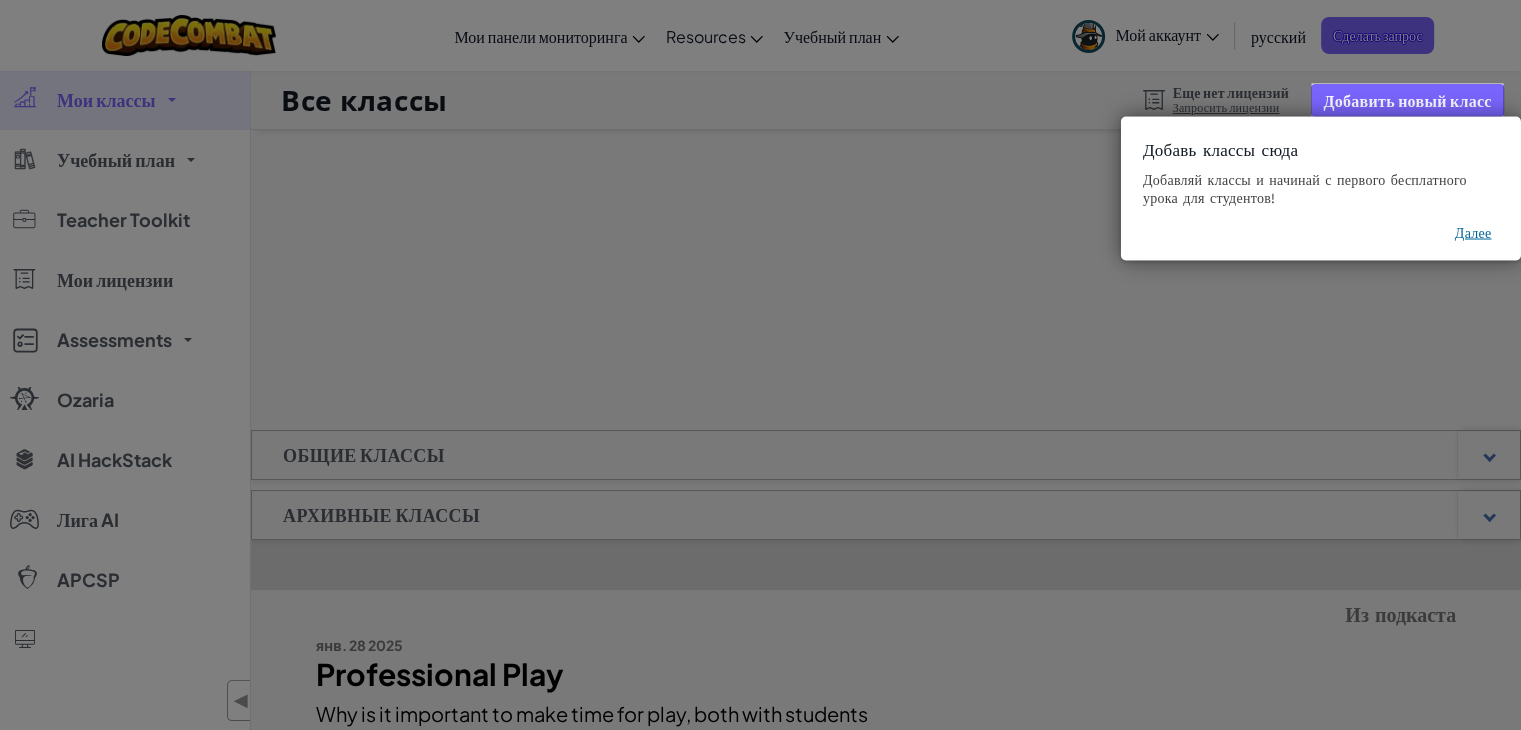 click on "Далее" at bounding box center (1473, 233) 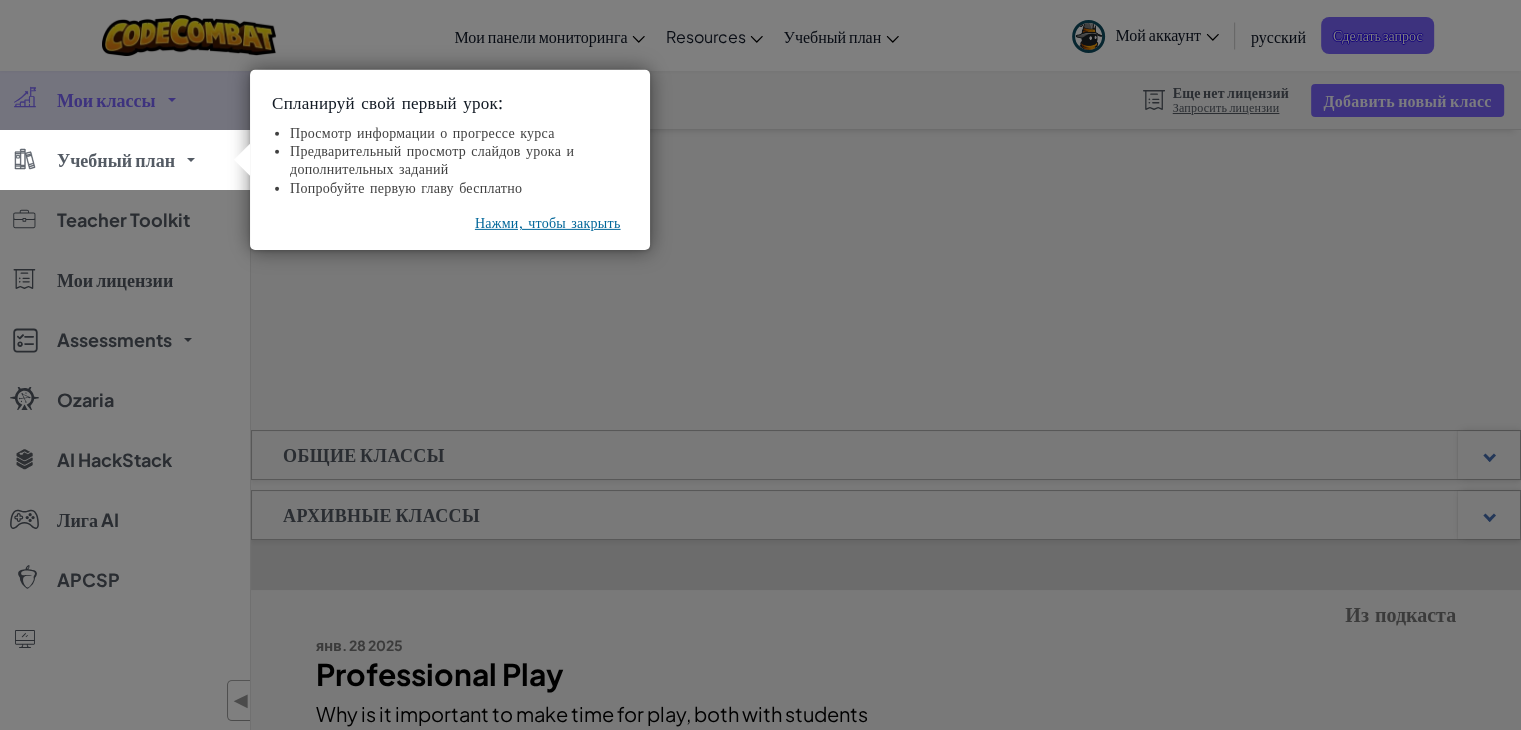 click on "Нажми, чтобы закрыть" at bounding box center (548, 223) 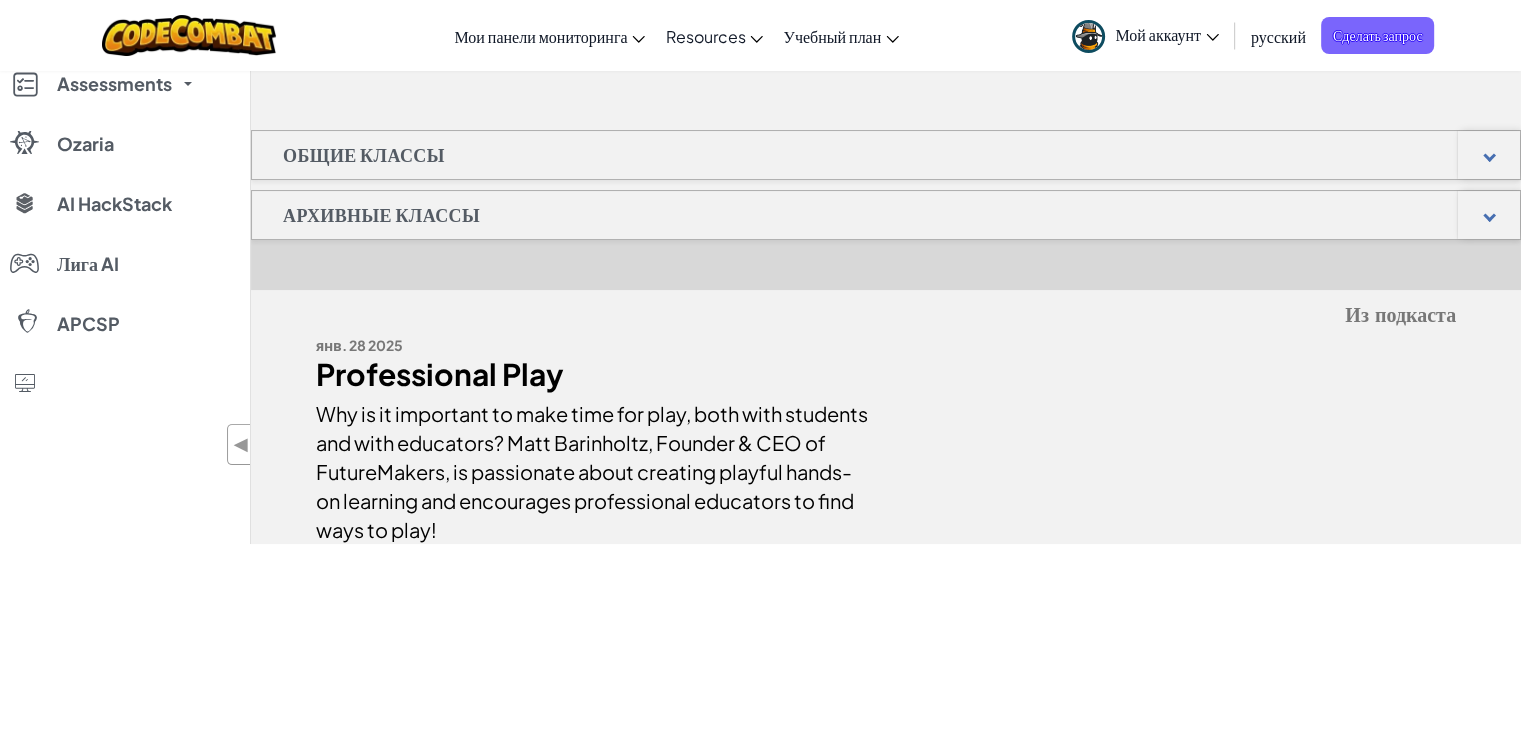 scroll, scrollTop: 0, scrollLeft: 0, axis: both 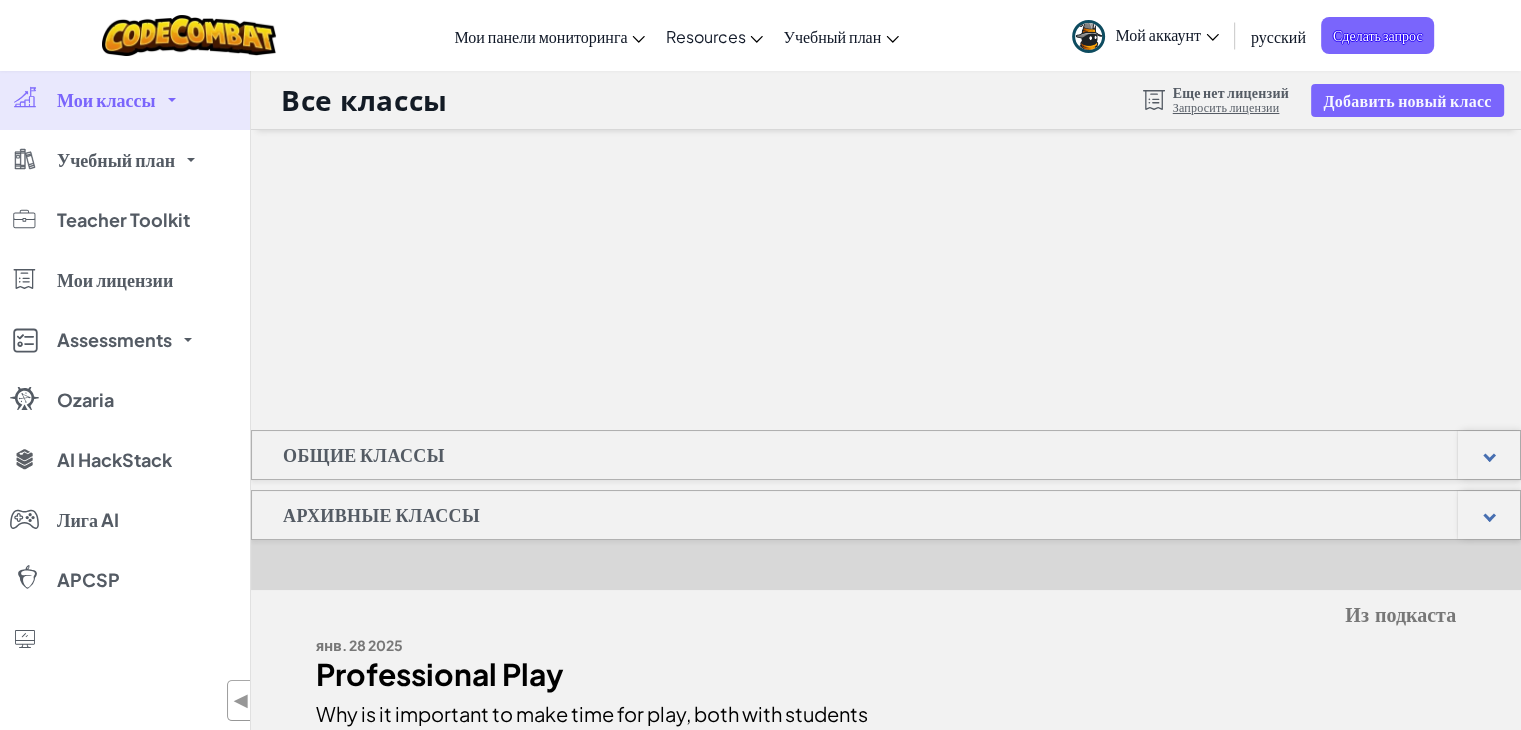 click on "Мой аккаунт" at bounding box center [1167, 34] 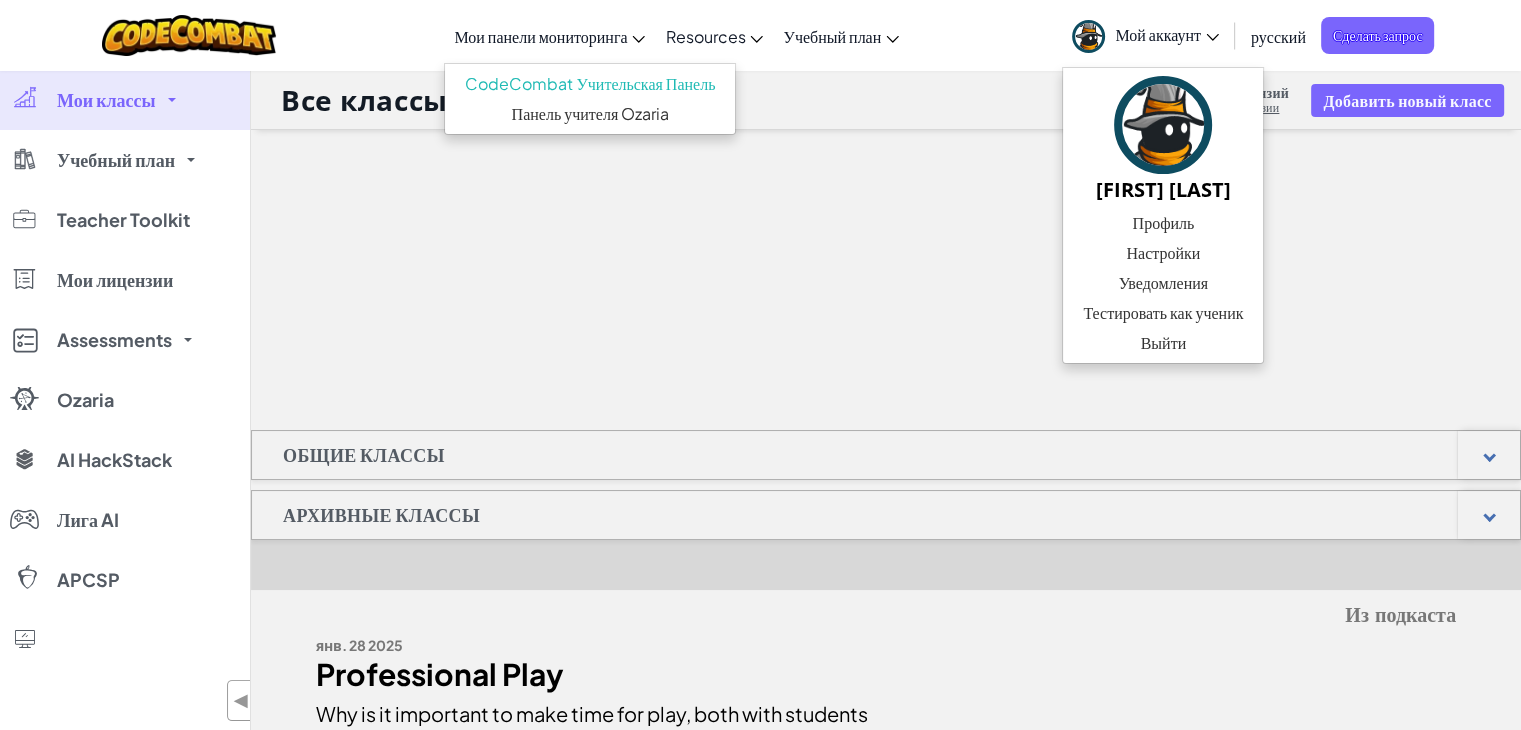click on "Мои панели мониторинга" at bounding box center (540, 36) 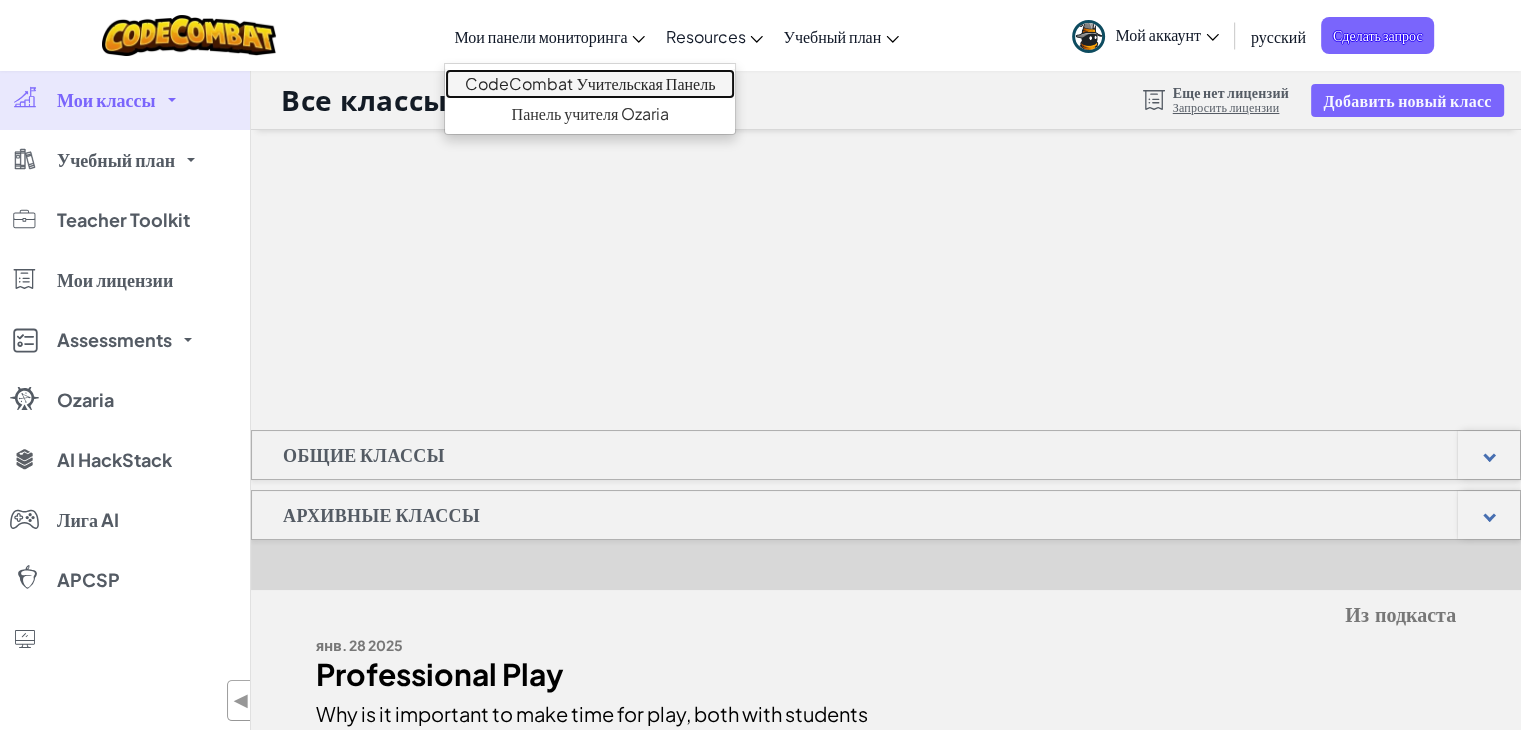 click on "CodeCombat Учительская Панель" at bounding box center (590, 84) 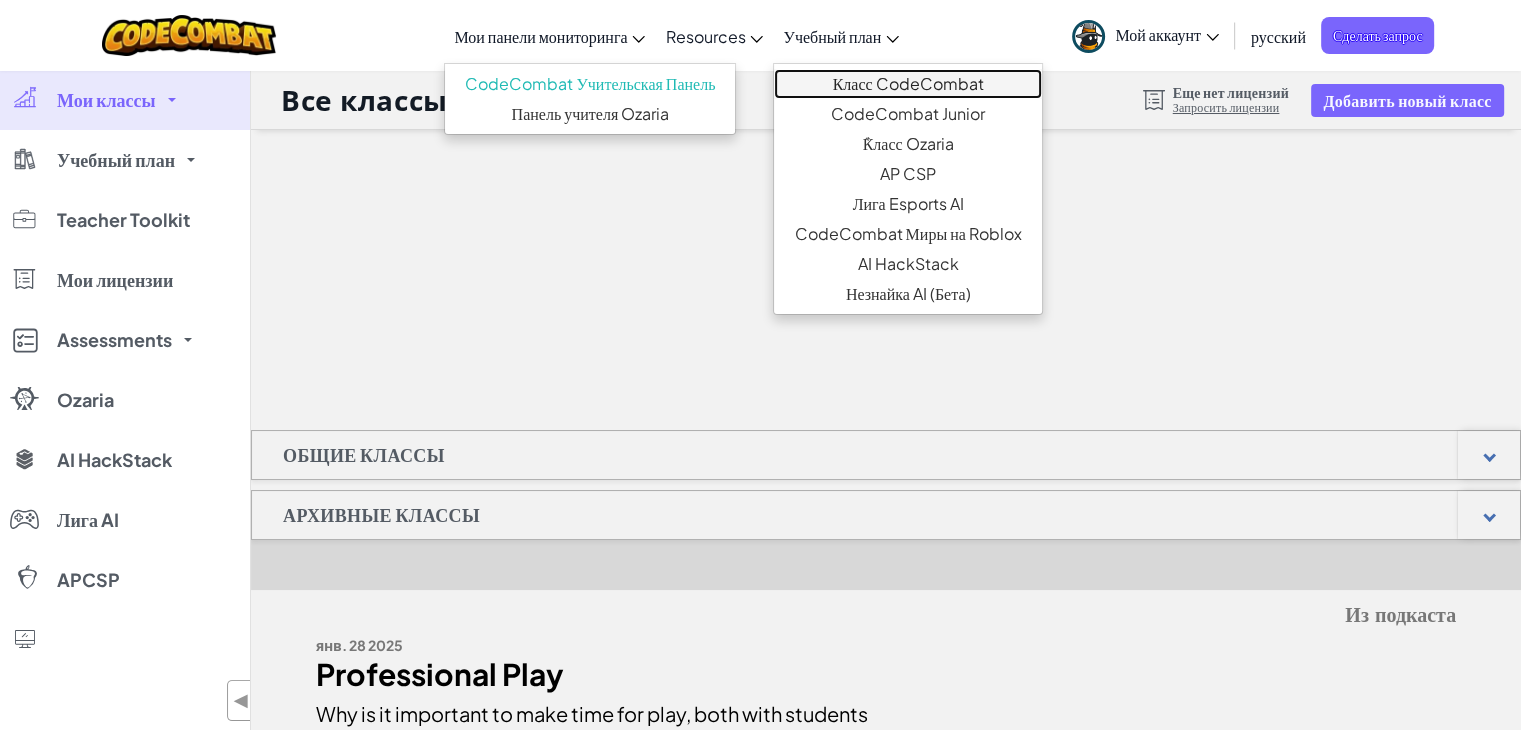 click on "Класс CodeCombat" at bounding box center [907, 84] 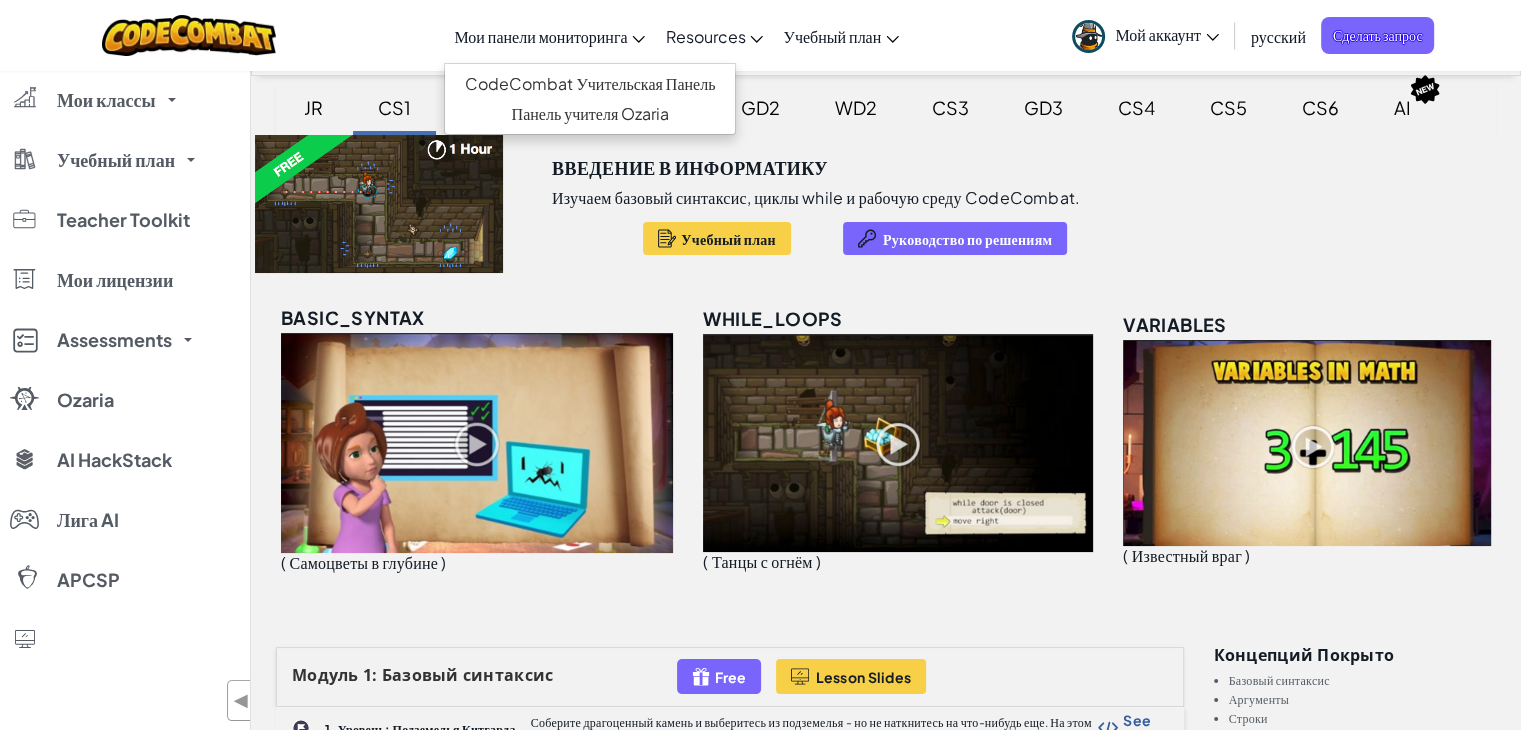 scroll, scrollTop: 100, scrollLeft: 0, axis: vertical 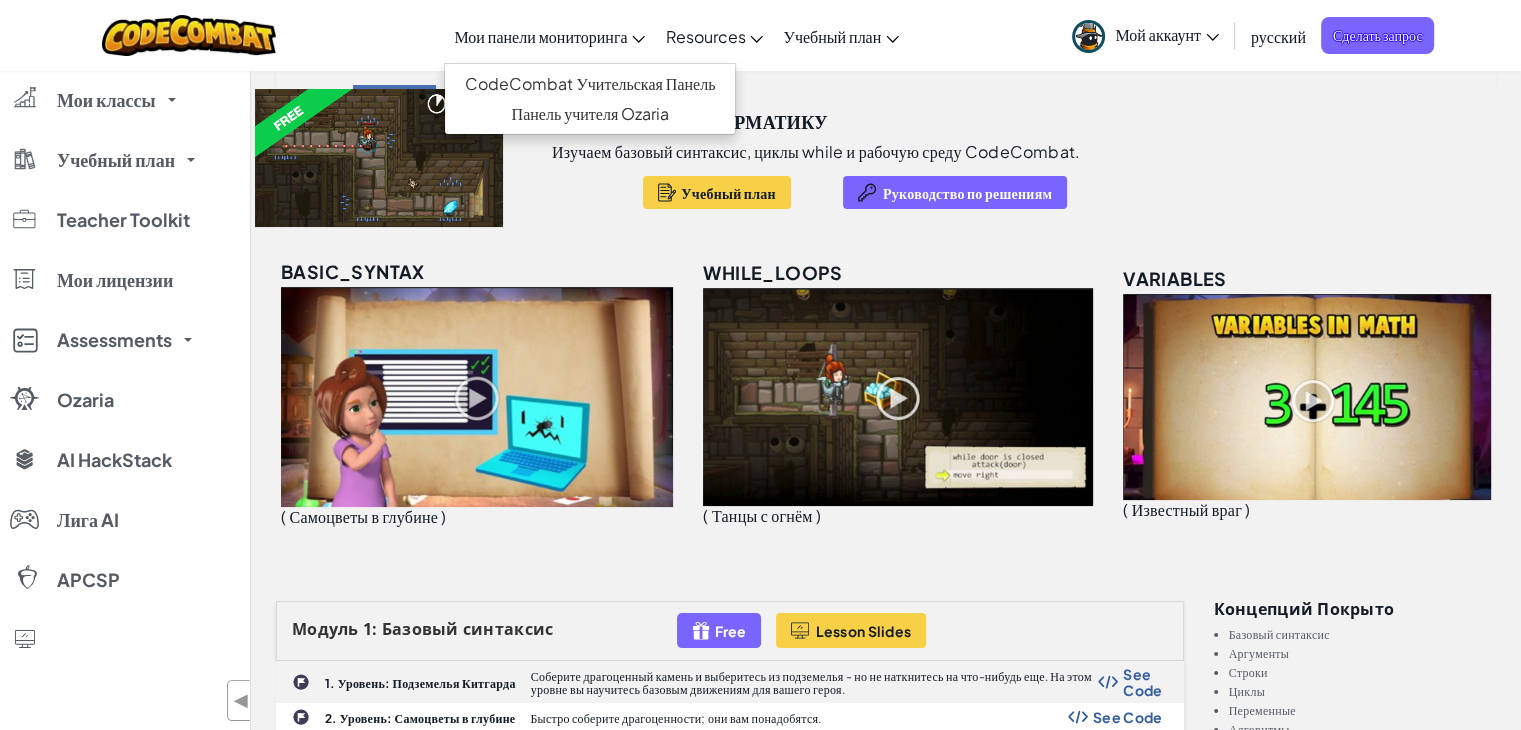 click at bounding box center (477, 397) 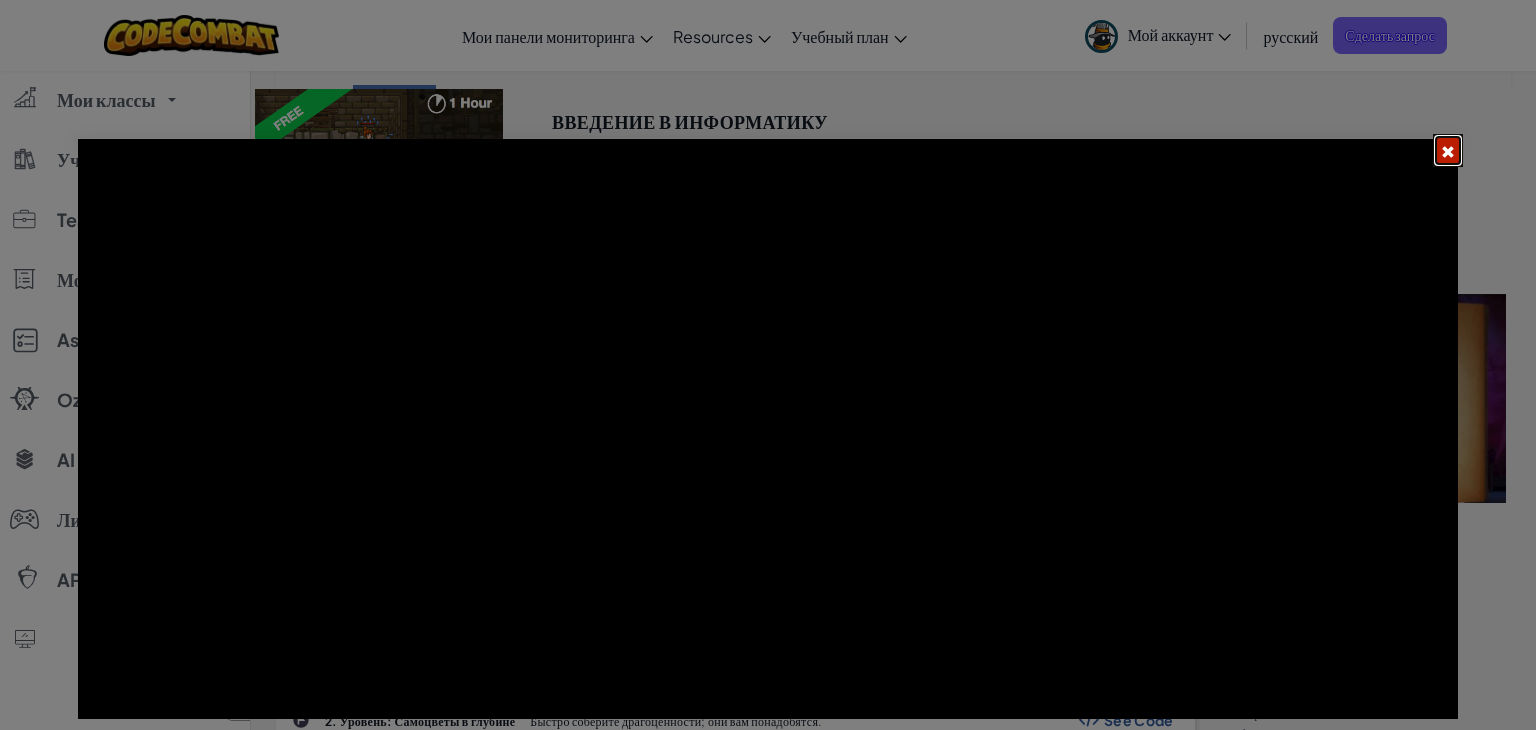 click at bounding box center [1448, 152] 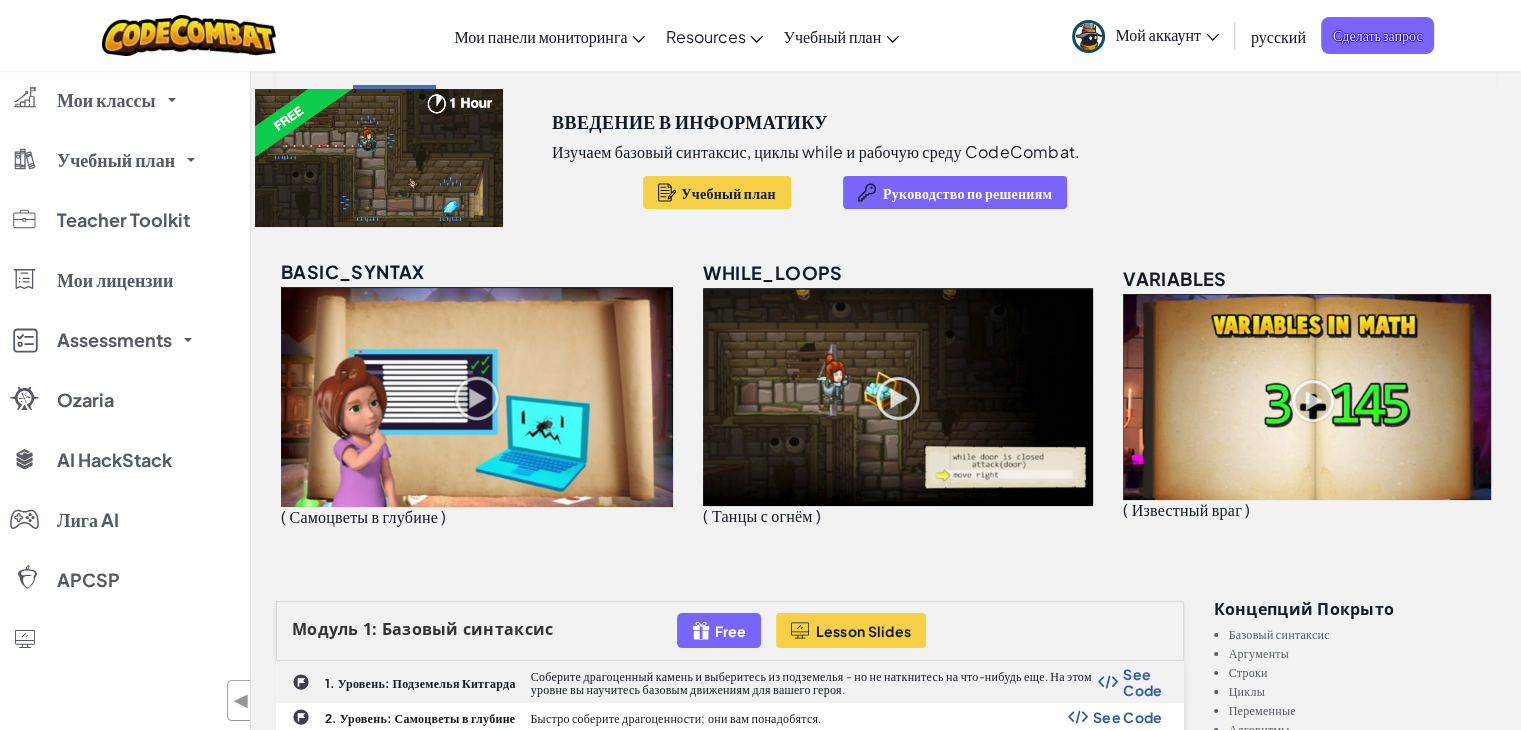 click on "Мой аккаунт" at bounding box center [1167, 34] 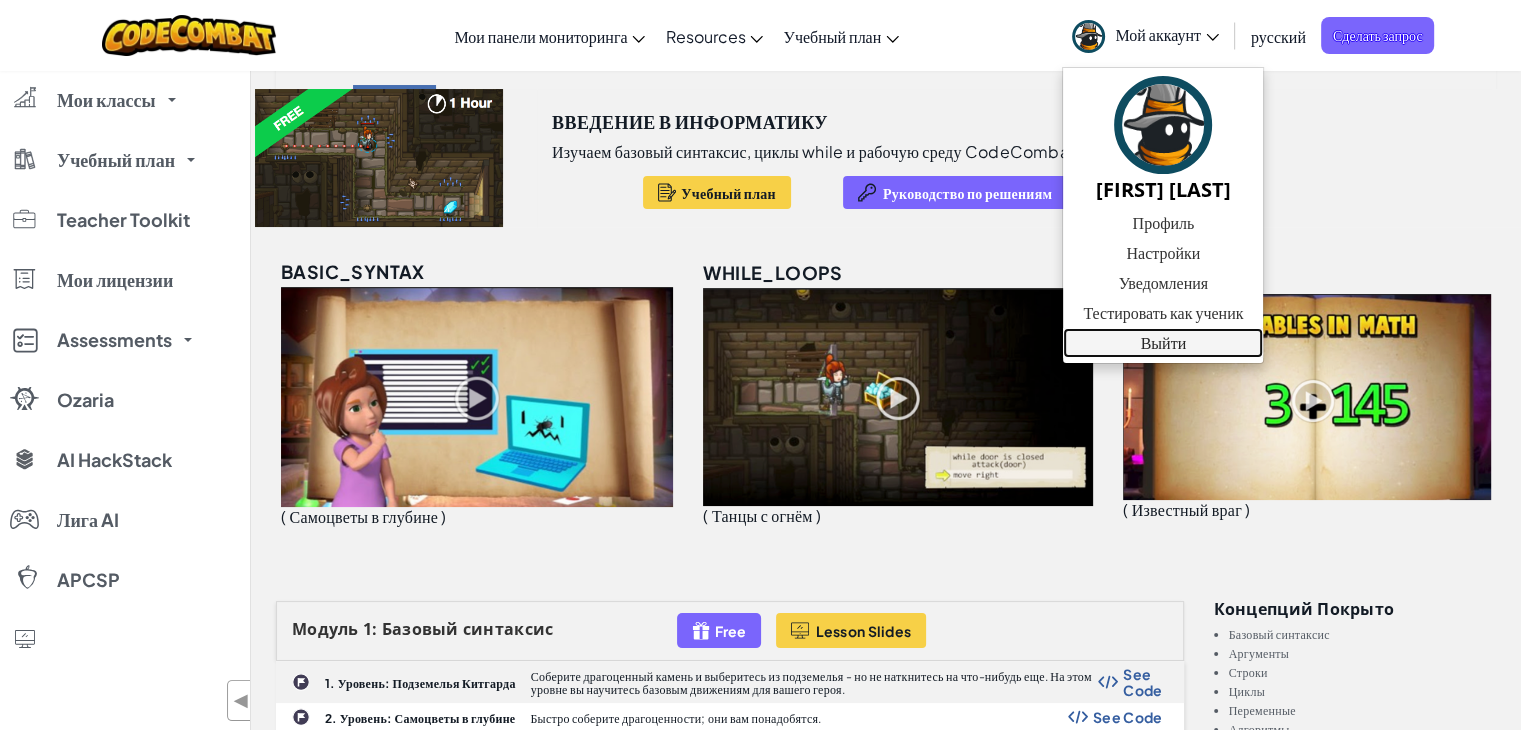 click on "Выйти" at bounding box center (1163, 343) 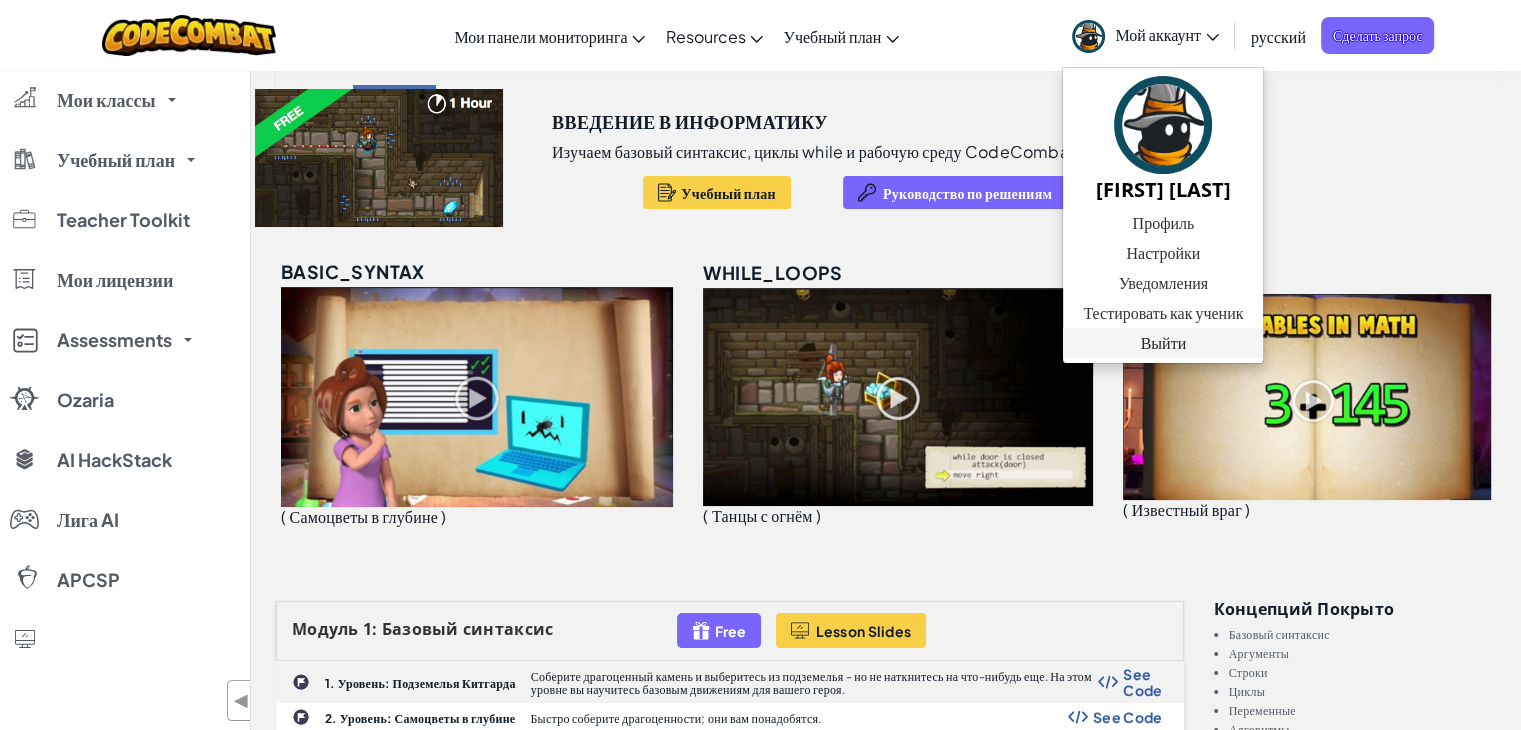 scroll, scrollTop: 0, scrollLeft: 0, axis: both 